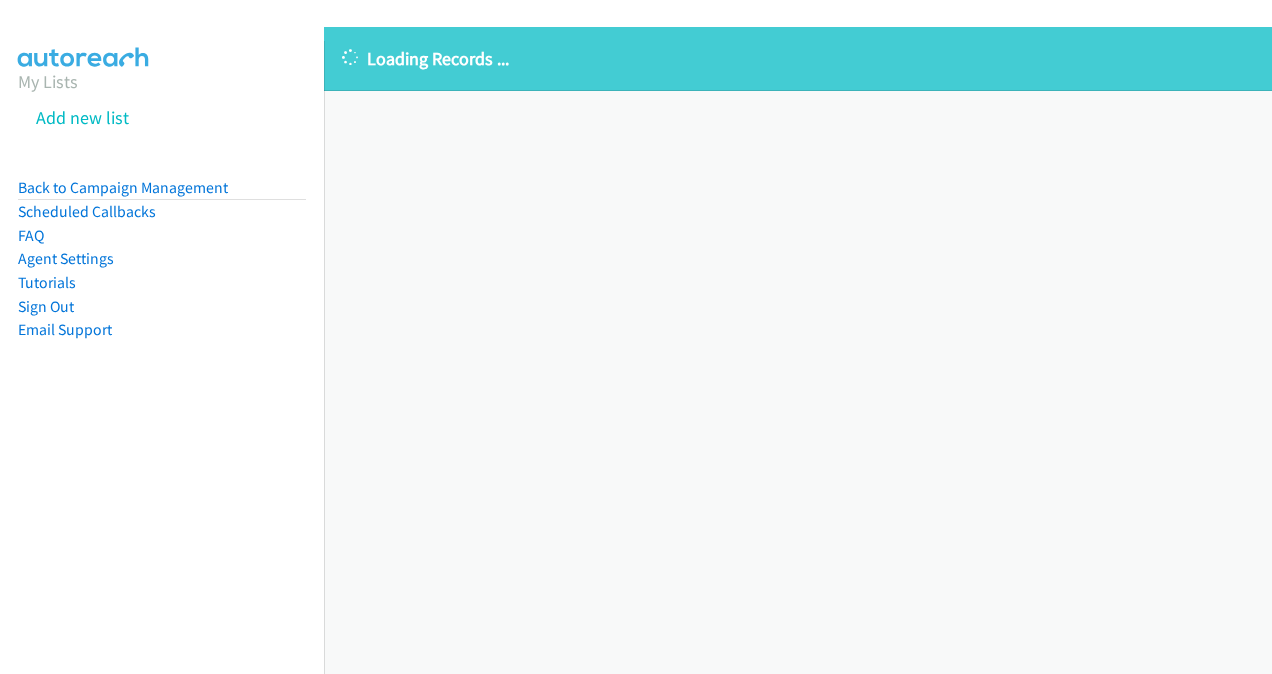scroll, scrollTop: 0, scrollLeft: 0, axis: both 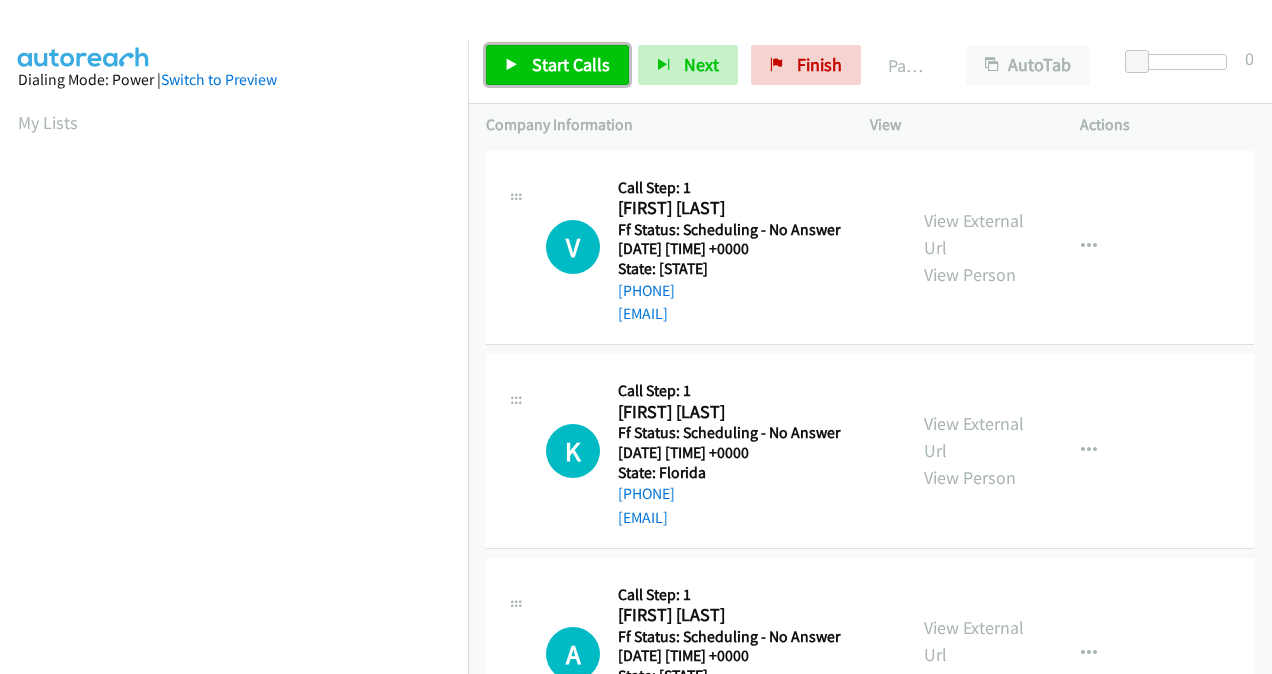 click on "Start Calls" at bounding box center (571, 64) 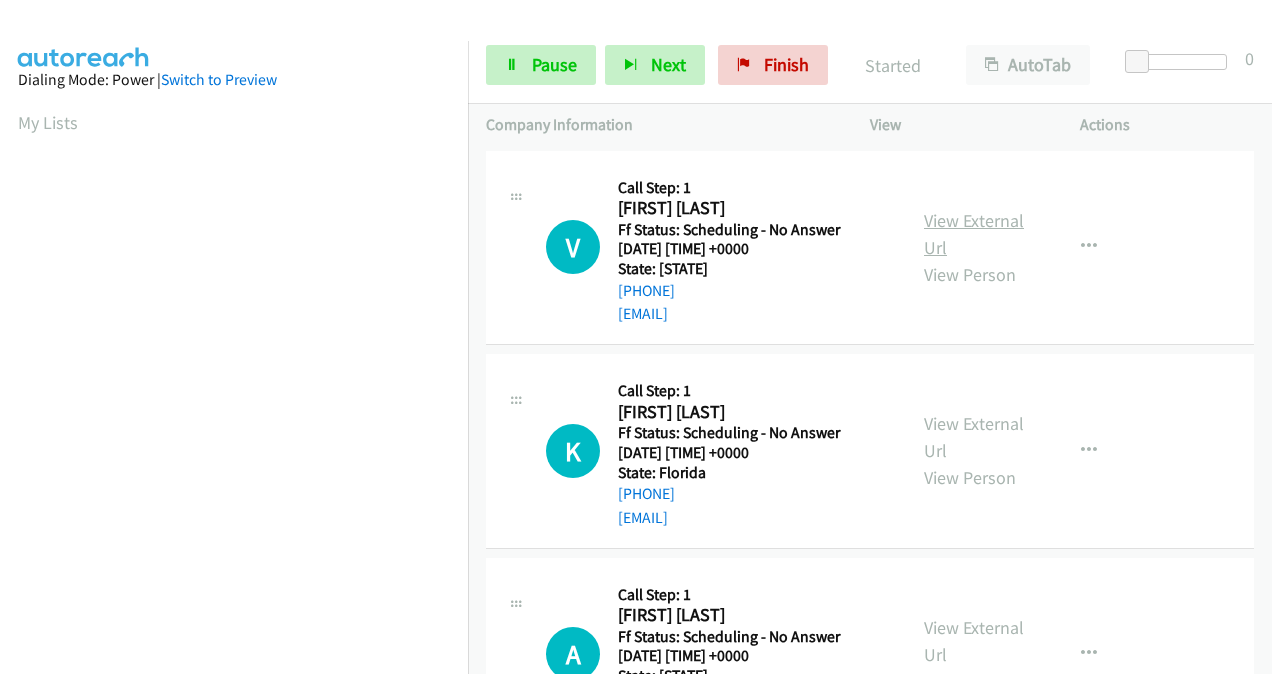 click on "View External Url" at bounding box center [974, 234] 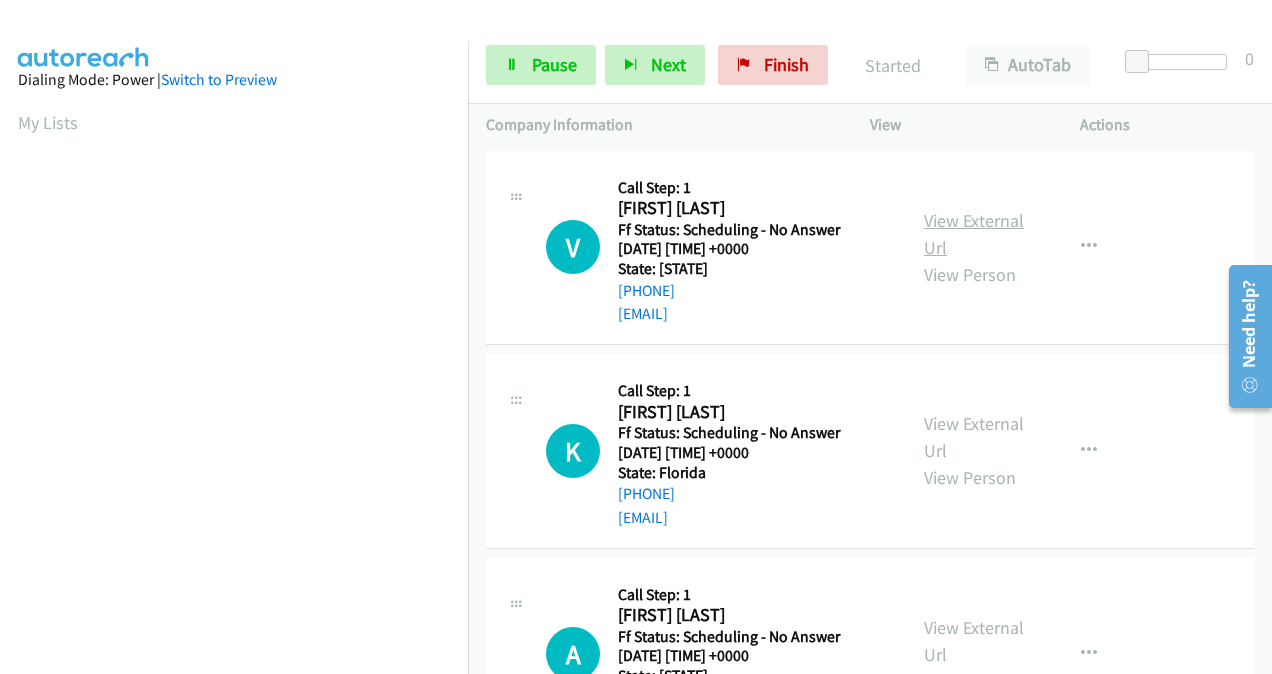 scroll, scrollTop: 100, scrollLeft: 0, axis: vertical 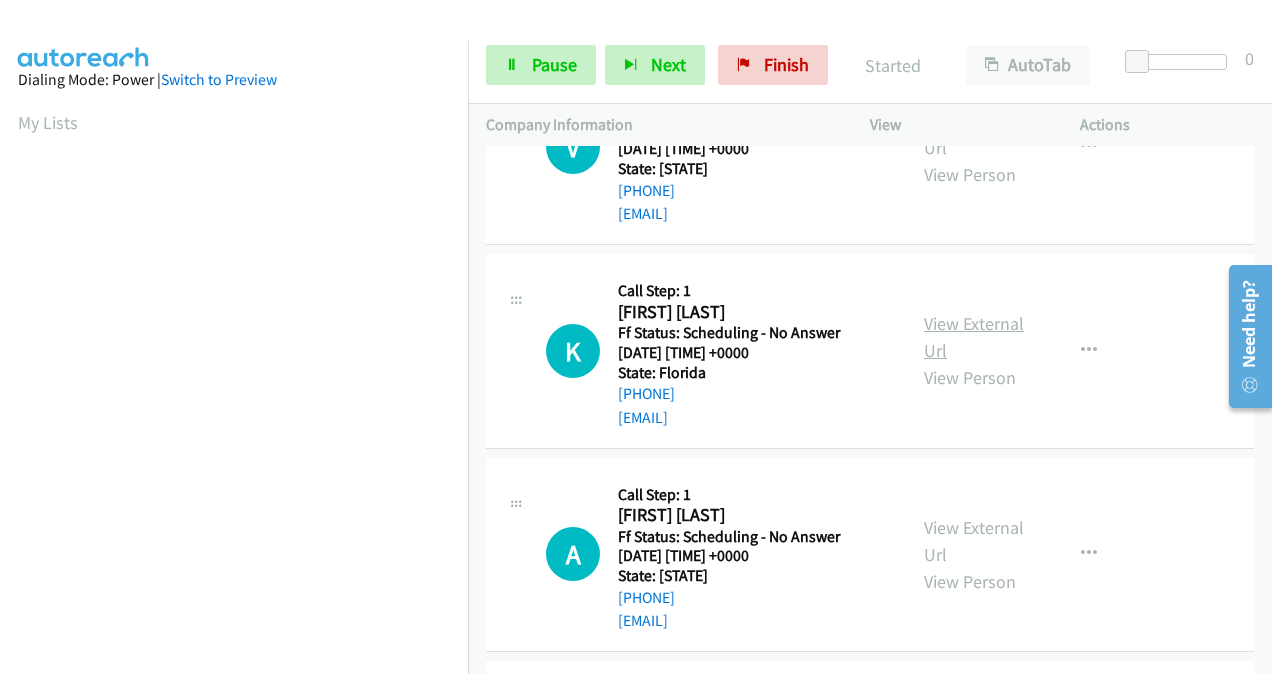 click on "View External Url" at bounding box center (974, 337) 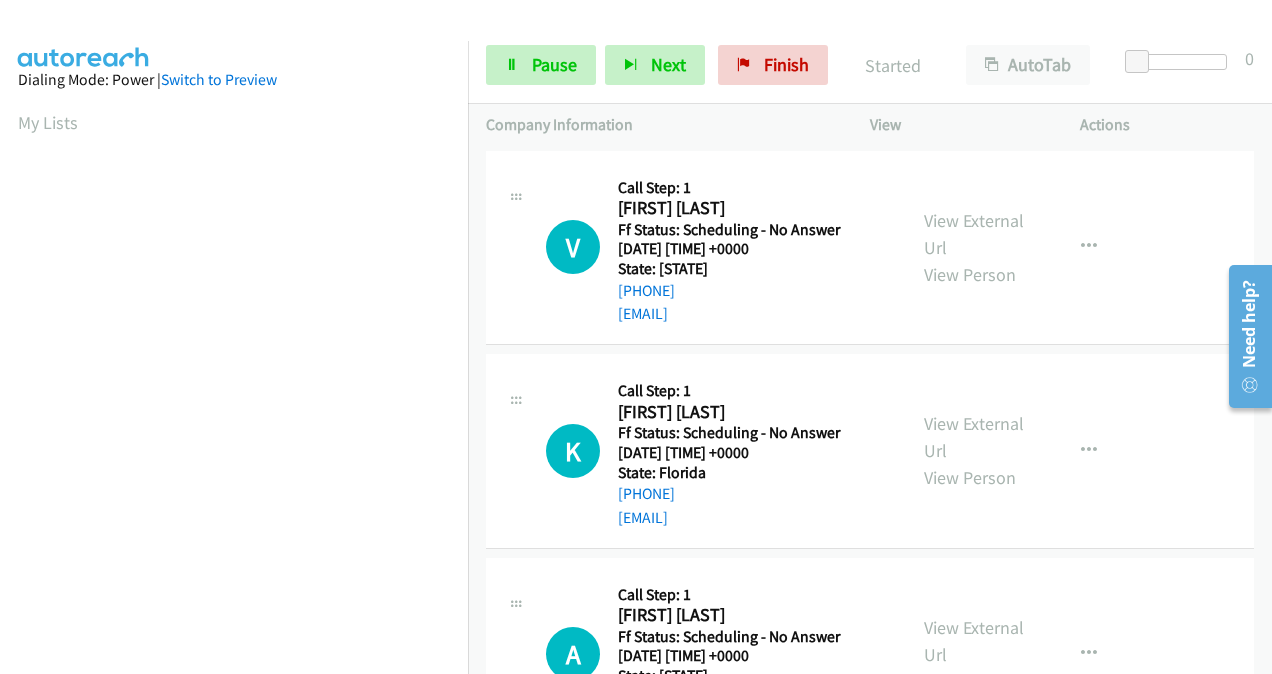 scroll, scrollTop: 200, scrollLeft: 0, axis: vertical 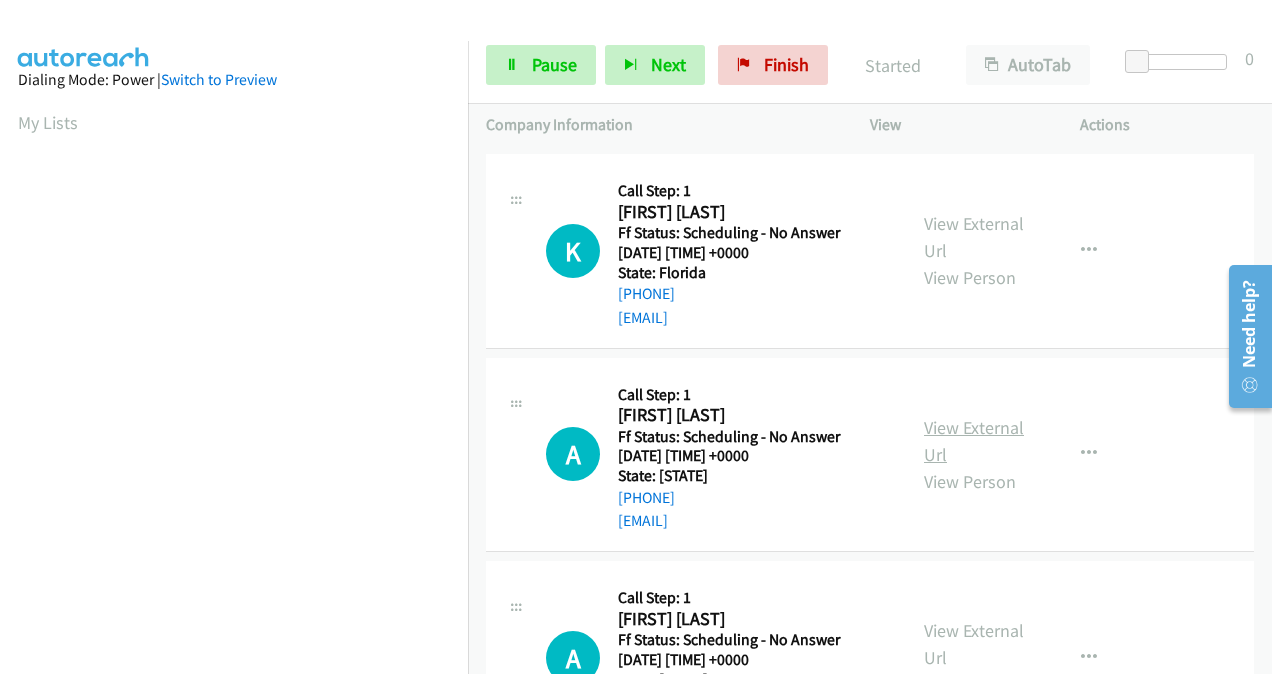 click on "View External Url" at bounding box center (974, 441) 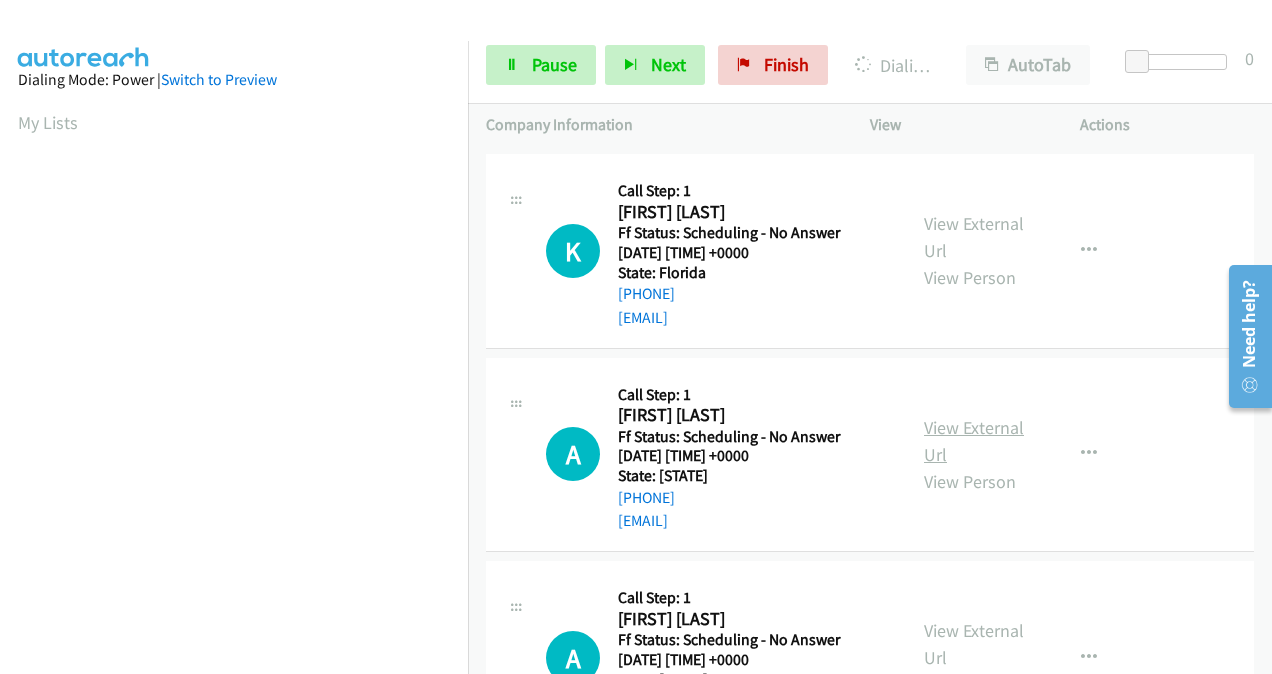 scroll, scrollTop: 448, scrollLeft: 0, axis: vertical 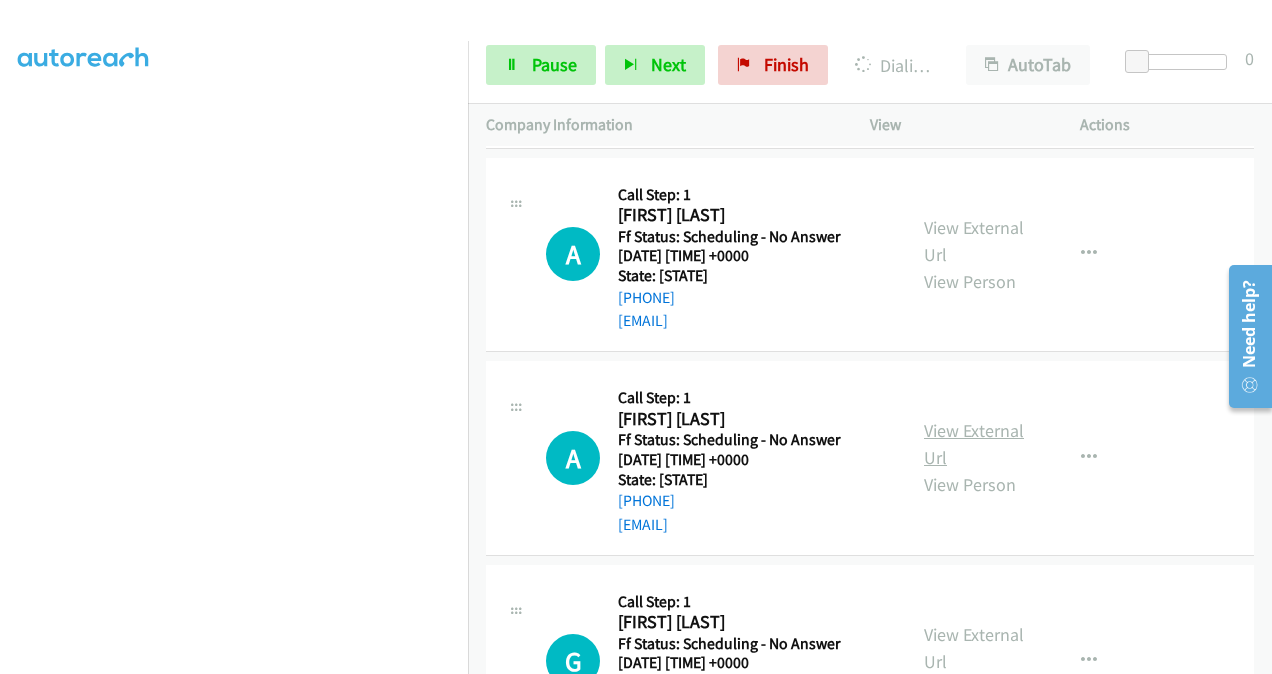 click on "View External Url" at bounding box center [974, 444] 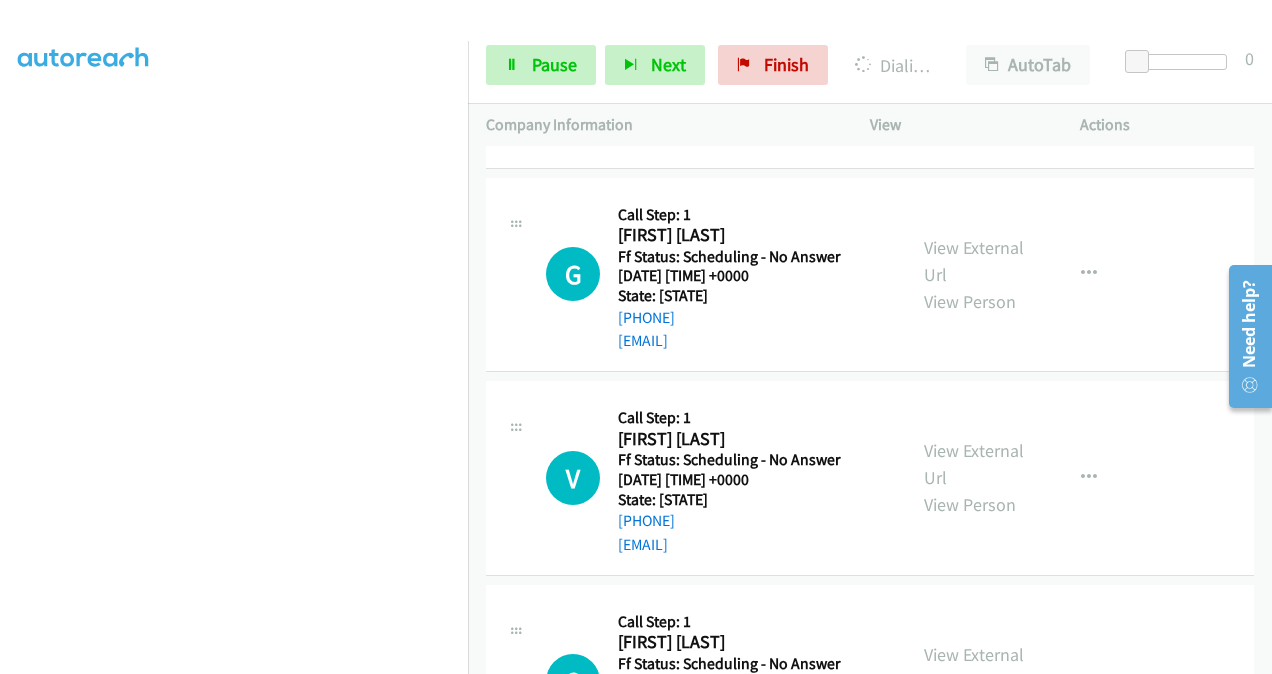 scroll, scrollTop: 800, scrollLeft: 0, axis: vertical 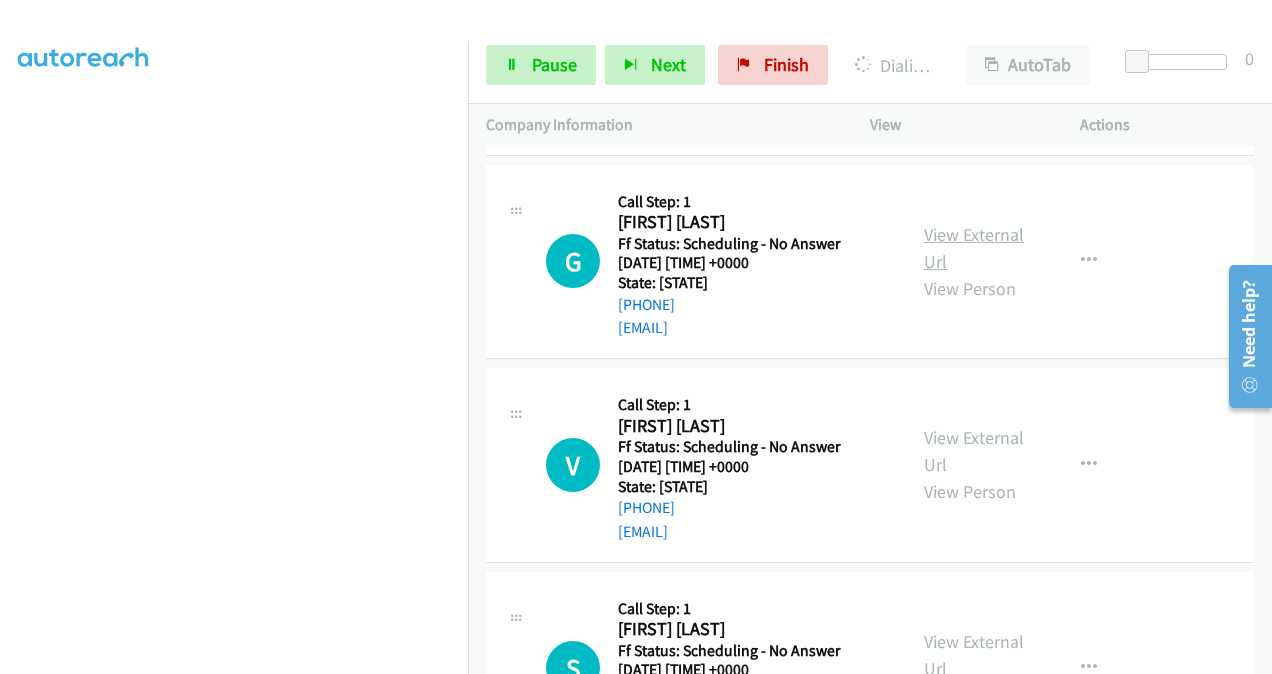 click on "View External Url" at bounding box center [974, 248] 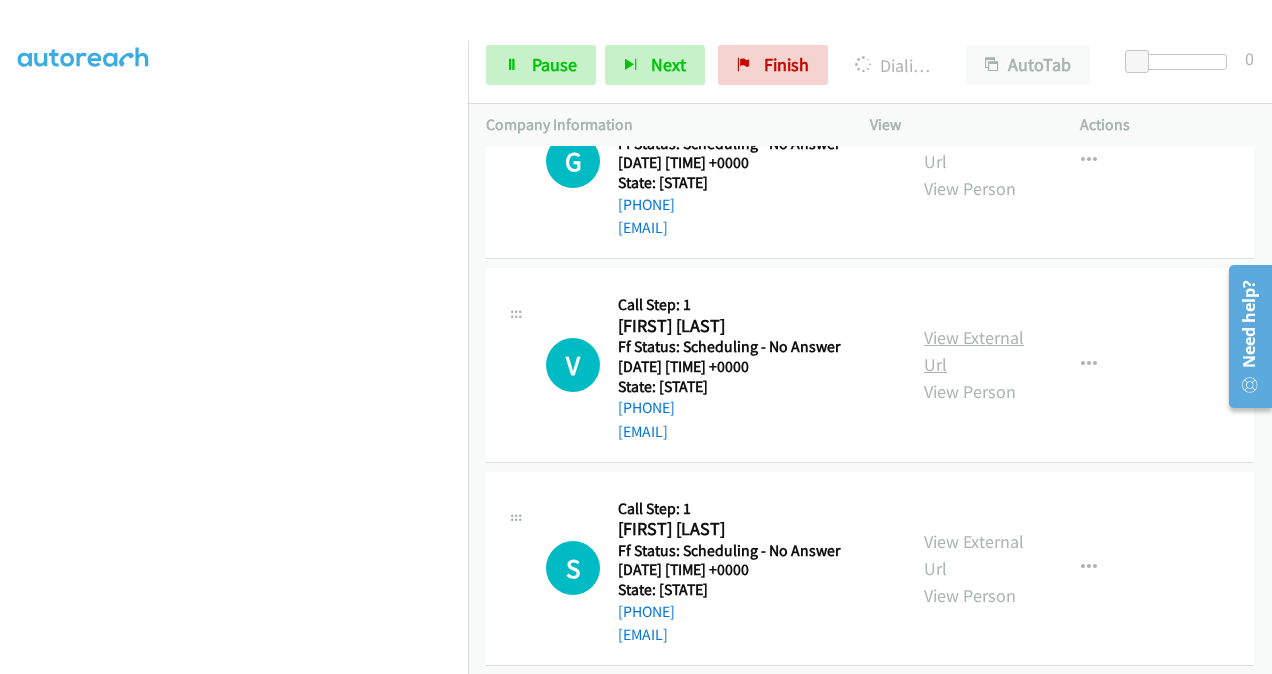 click on "View External Url" at bounding box center [974, 351] 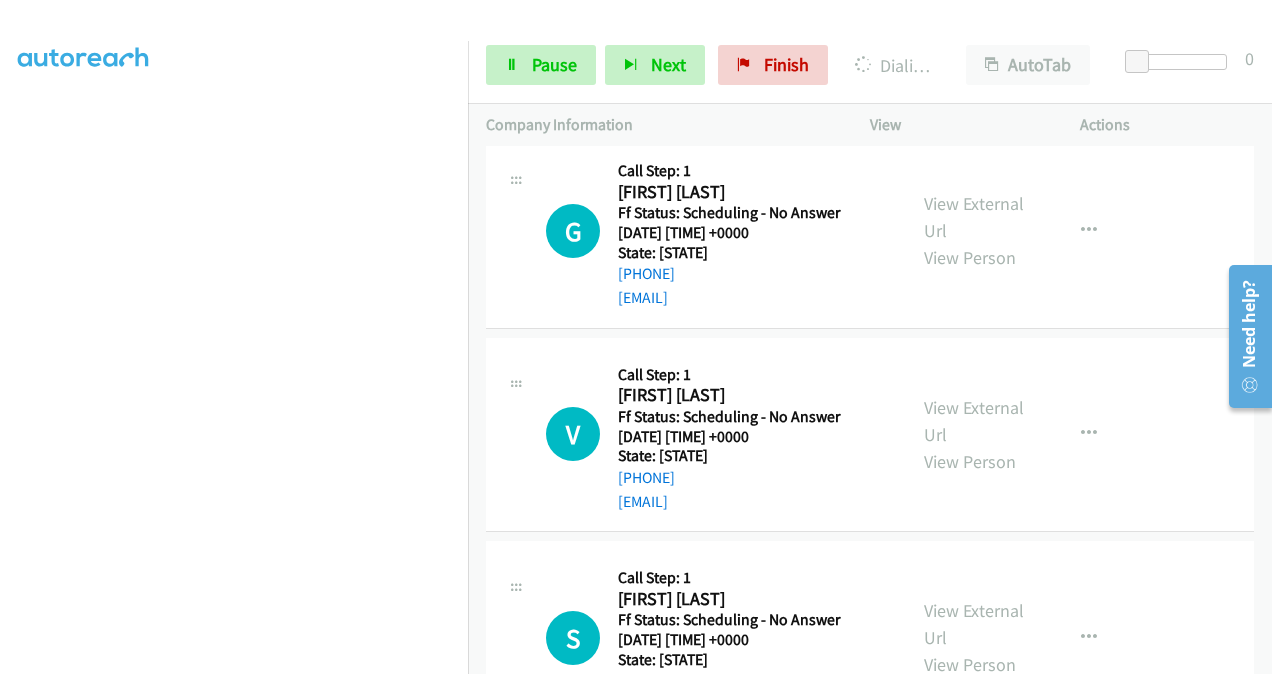 scroll, scrollTop: 1000, scrollLeft: 0, axis: vertical 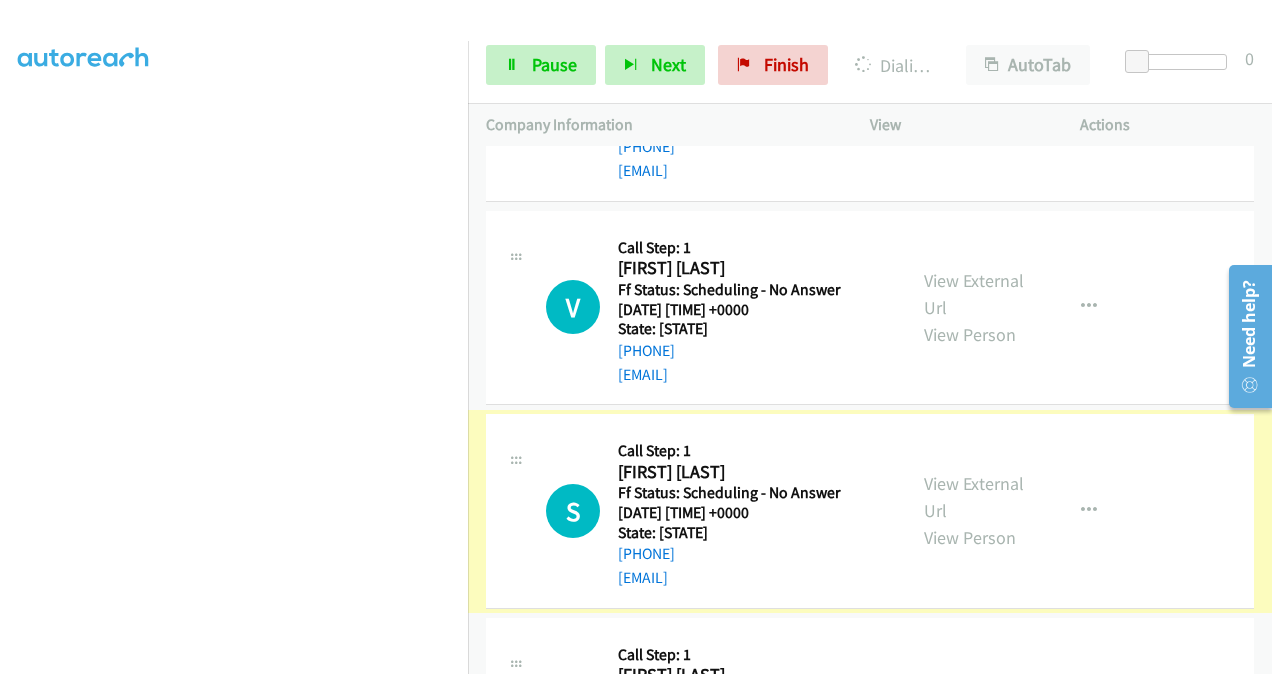 click on "View External Url" at bounding box center (974, 497) 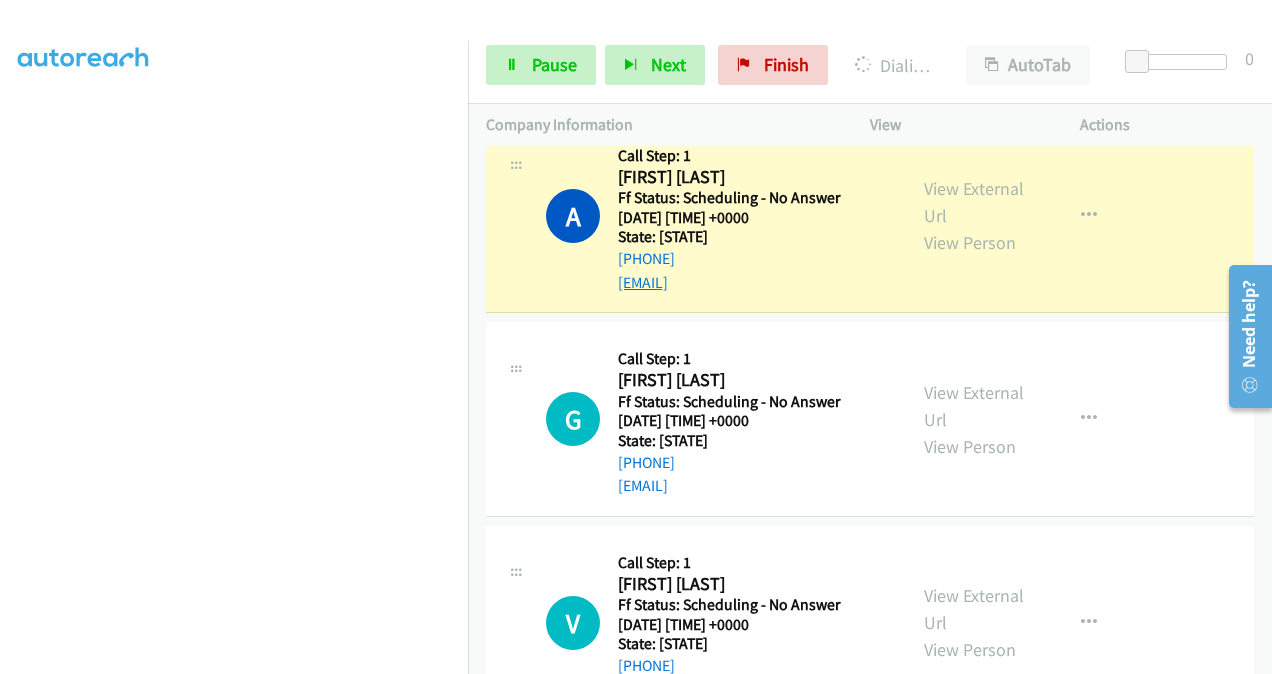 scroll, scrollTop: 800, scrollLeft: 0, axis: vertical 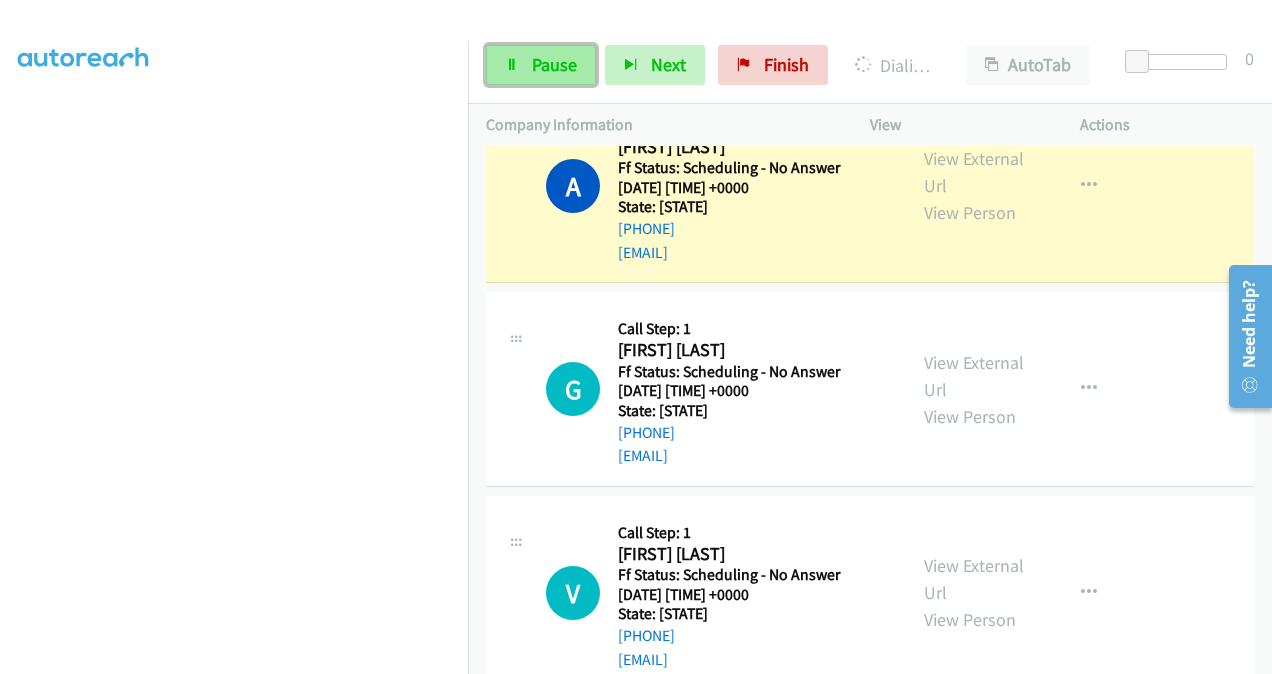 click on "Pause" at bounding box center [554, 64] 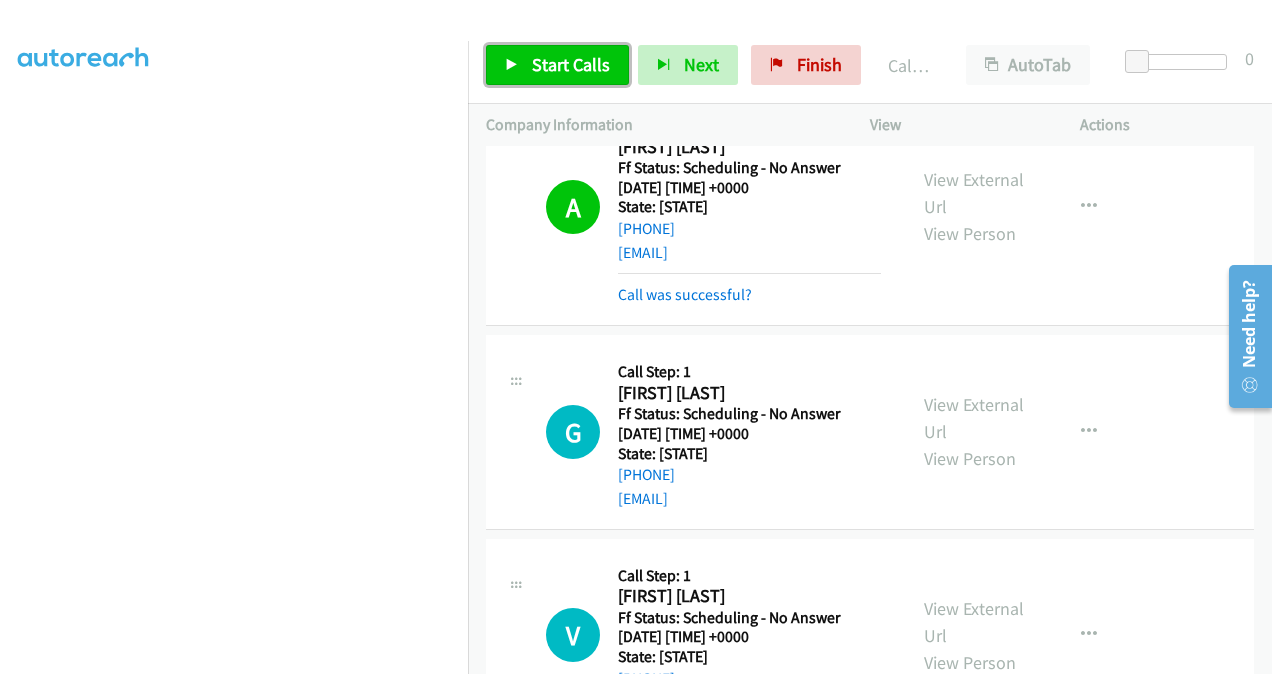 click on "Start Calls" at bounding box center [571, 64] 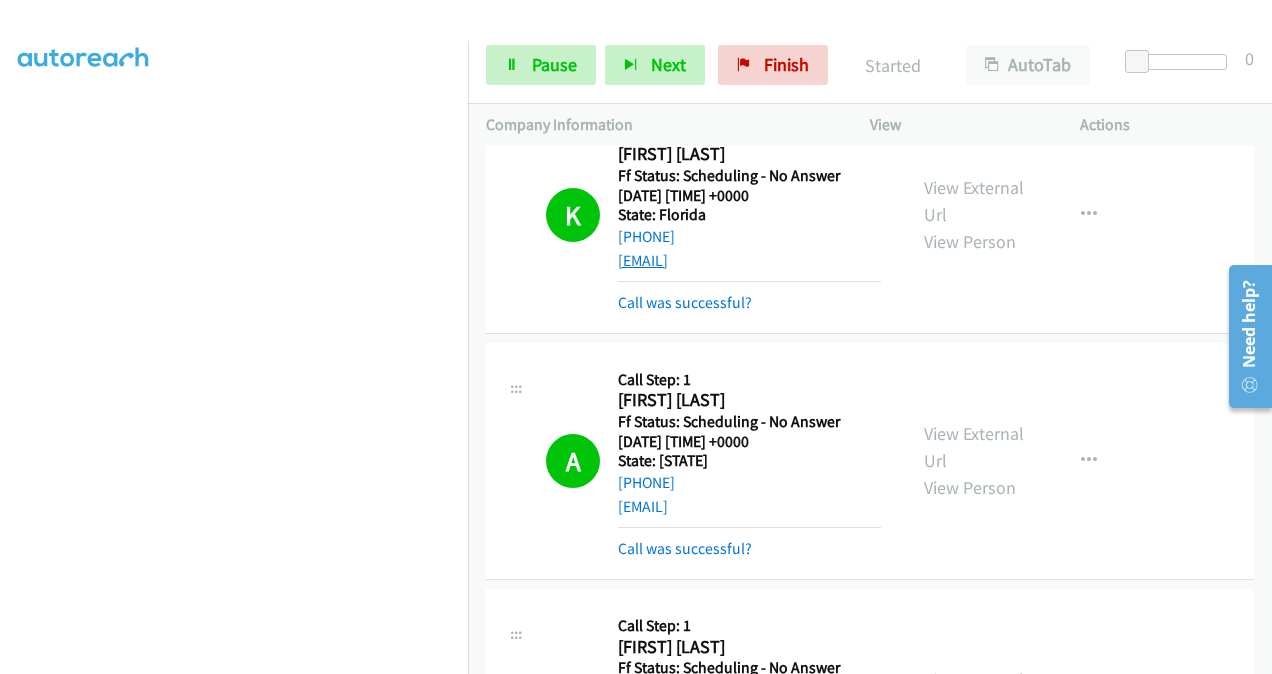 scroll, scrollTop: 0, scrollLeft: 0, axis: both 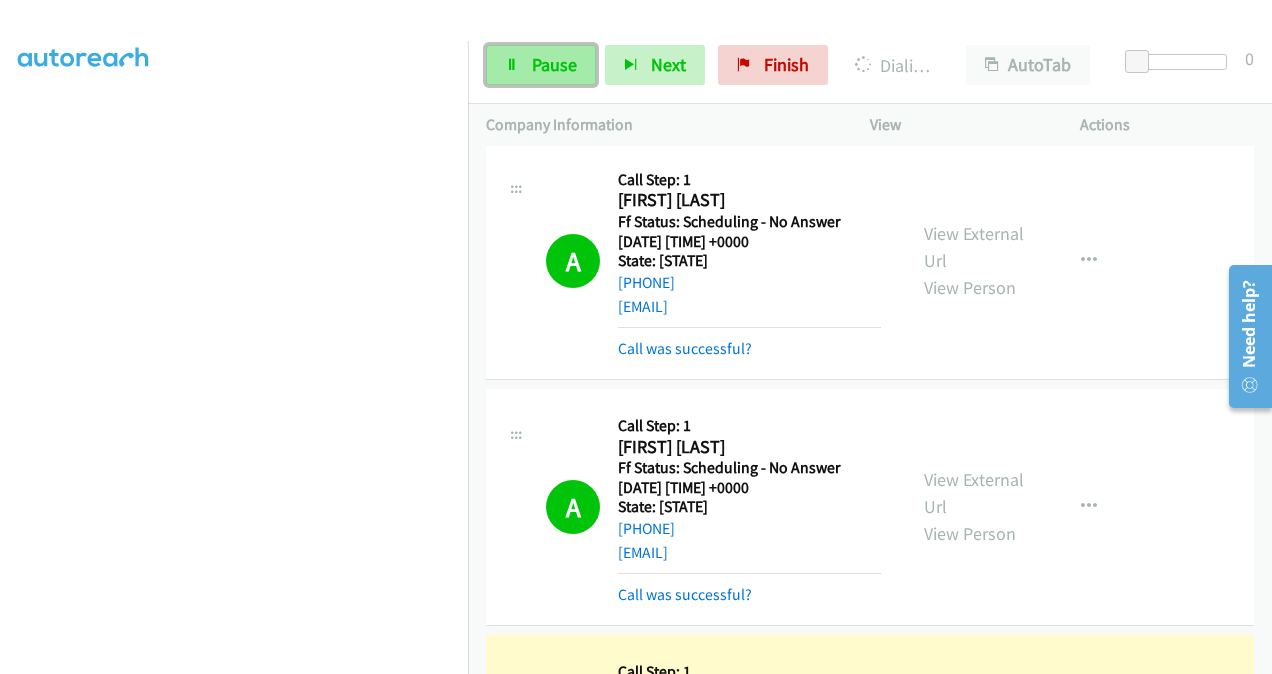 click on "Pause" at bounding box center [554, 64] 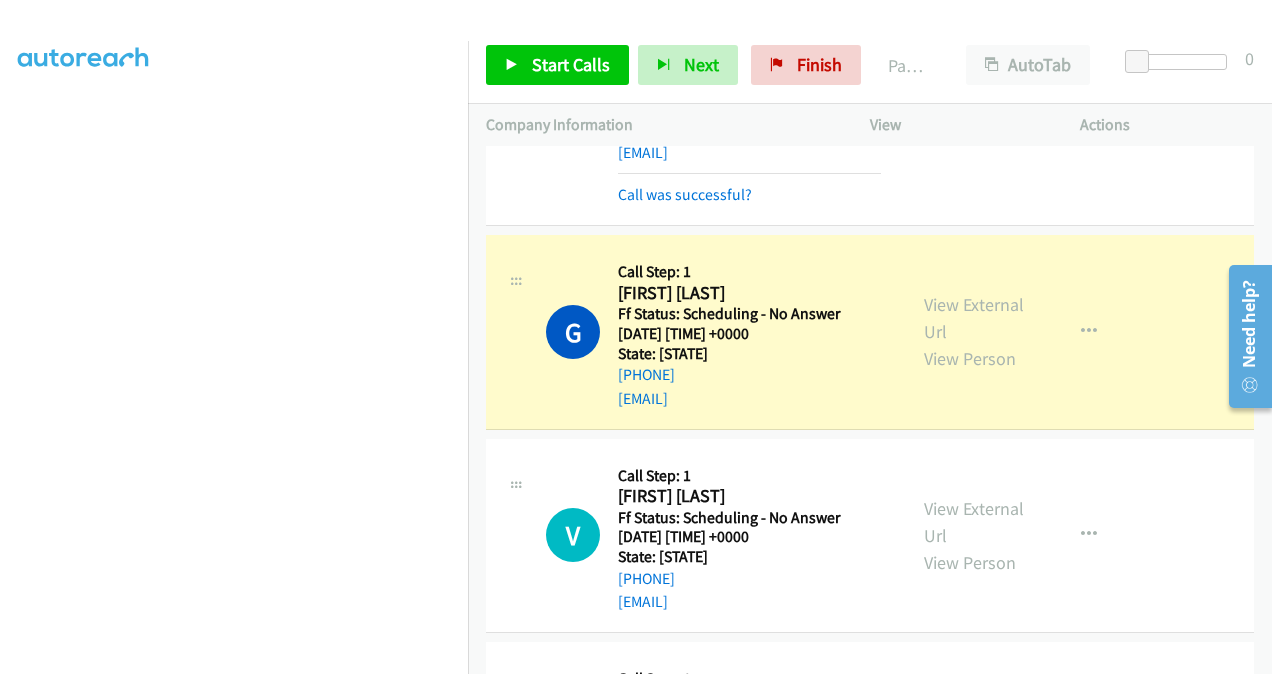 scroll, scrollTop: 1000, scrollLeft: 0, axis: vertical 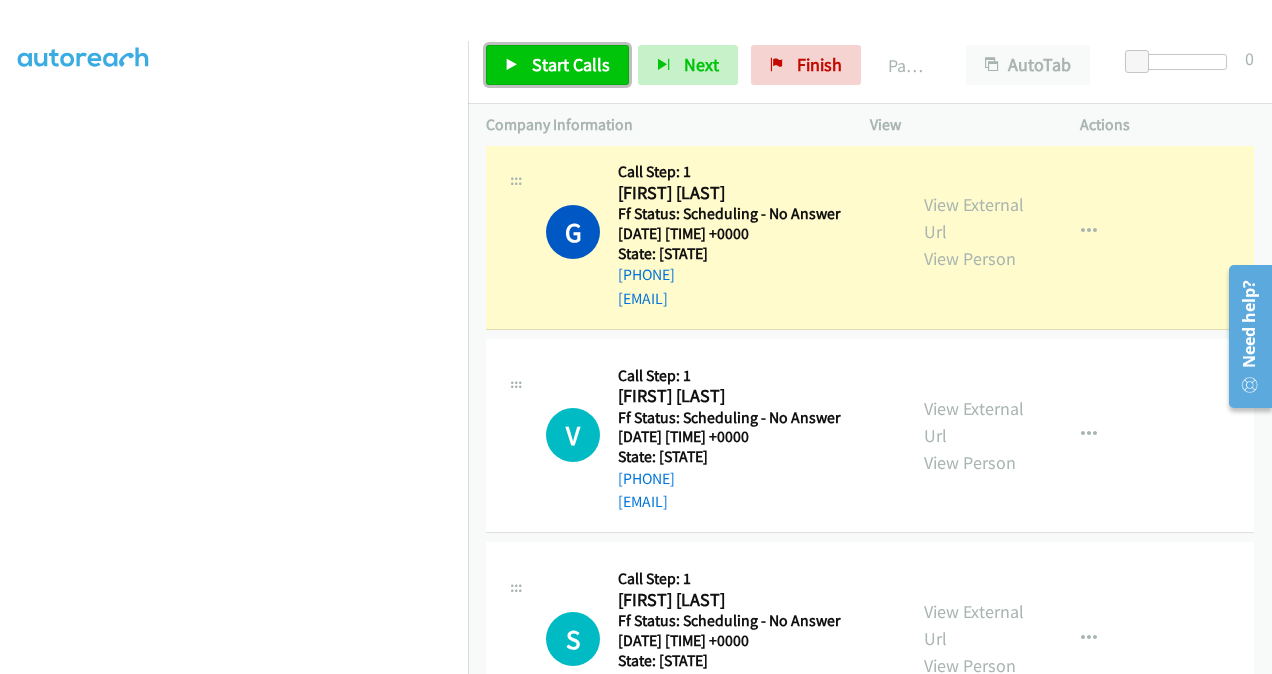 click on "Start Calls" at bounding box center (571, 64) 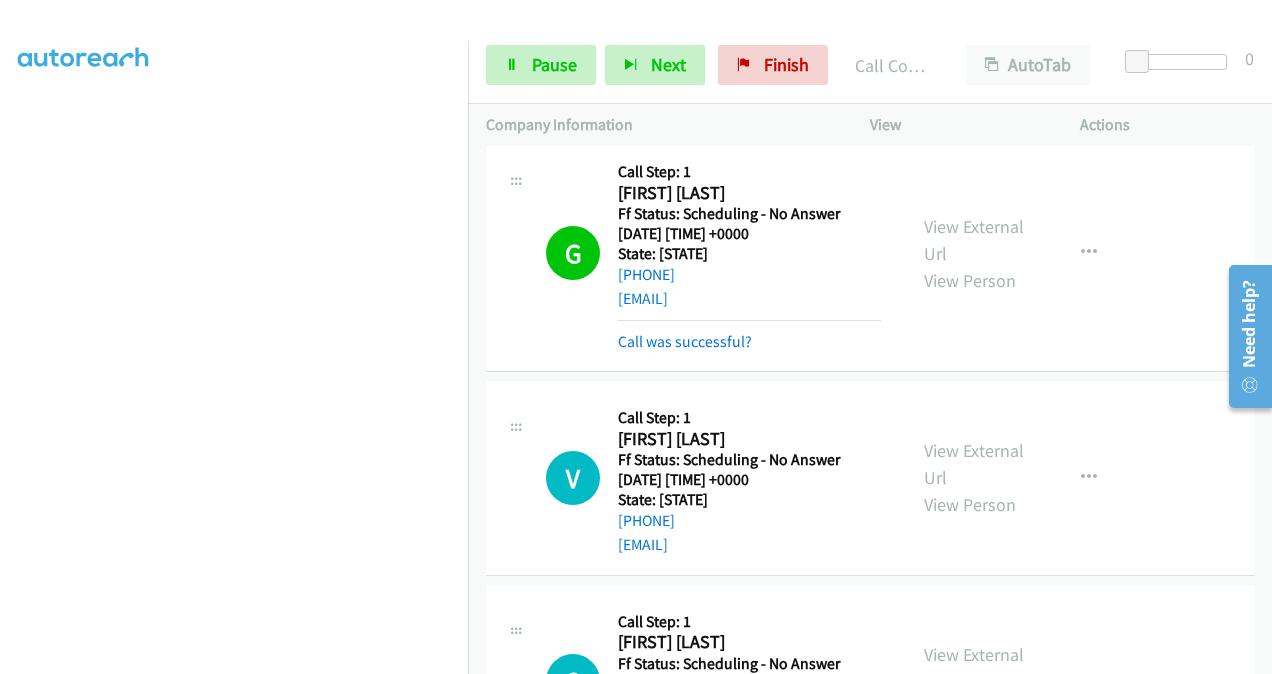 scroll, scrollTop: 248, scrollLeft: 0, axis: vertical 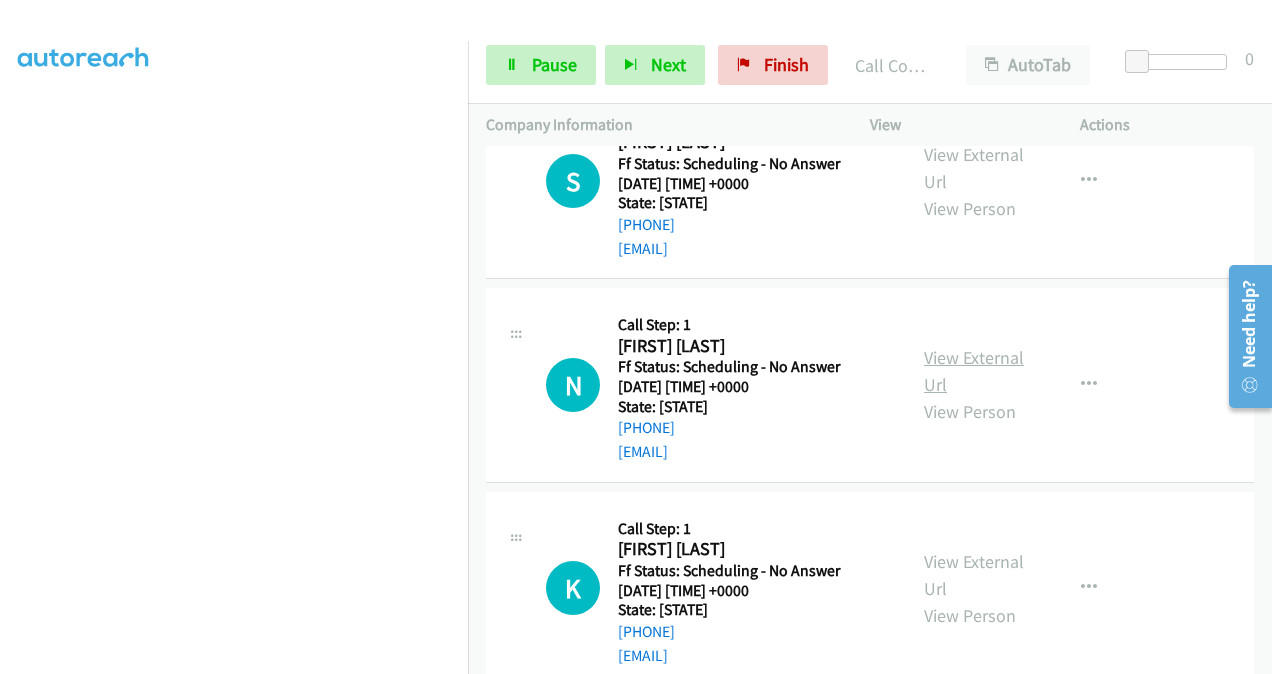 click on "View External Url" at bounding box center (974, 371) 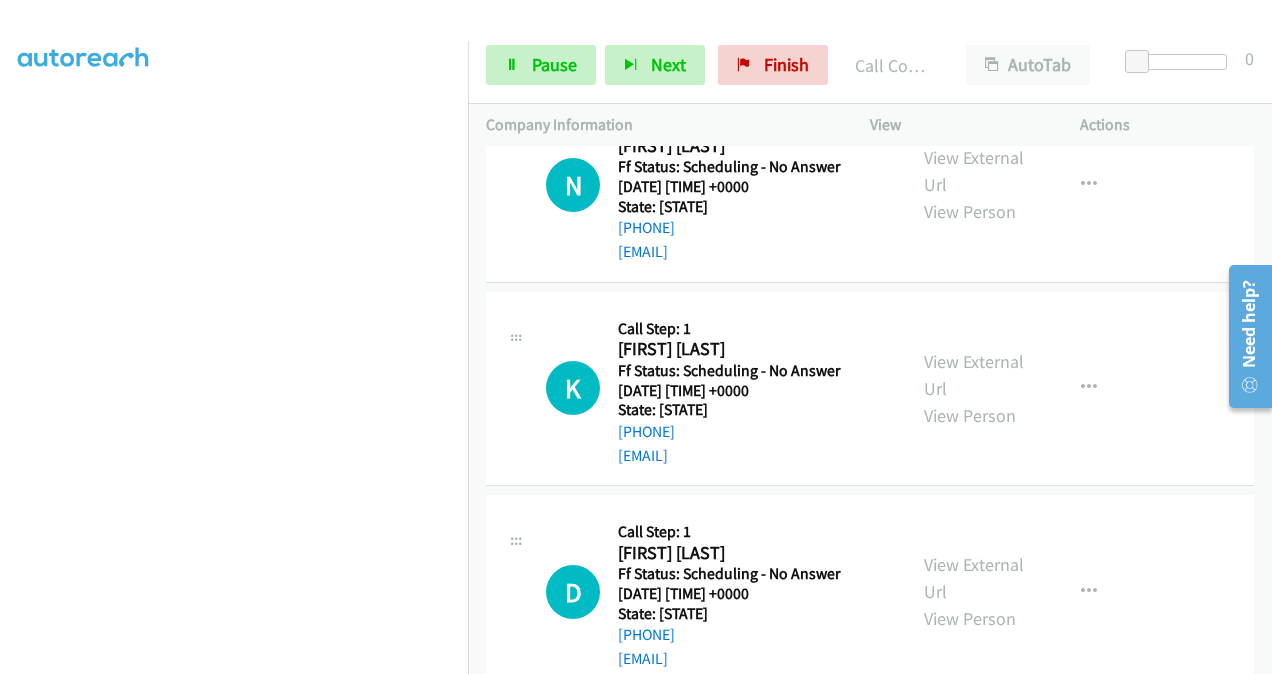 scroll, scrollTop: 1900, scrollLeft: 0, axis: vertical 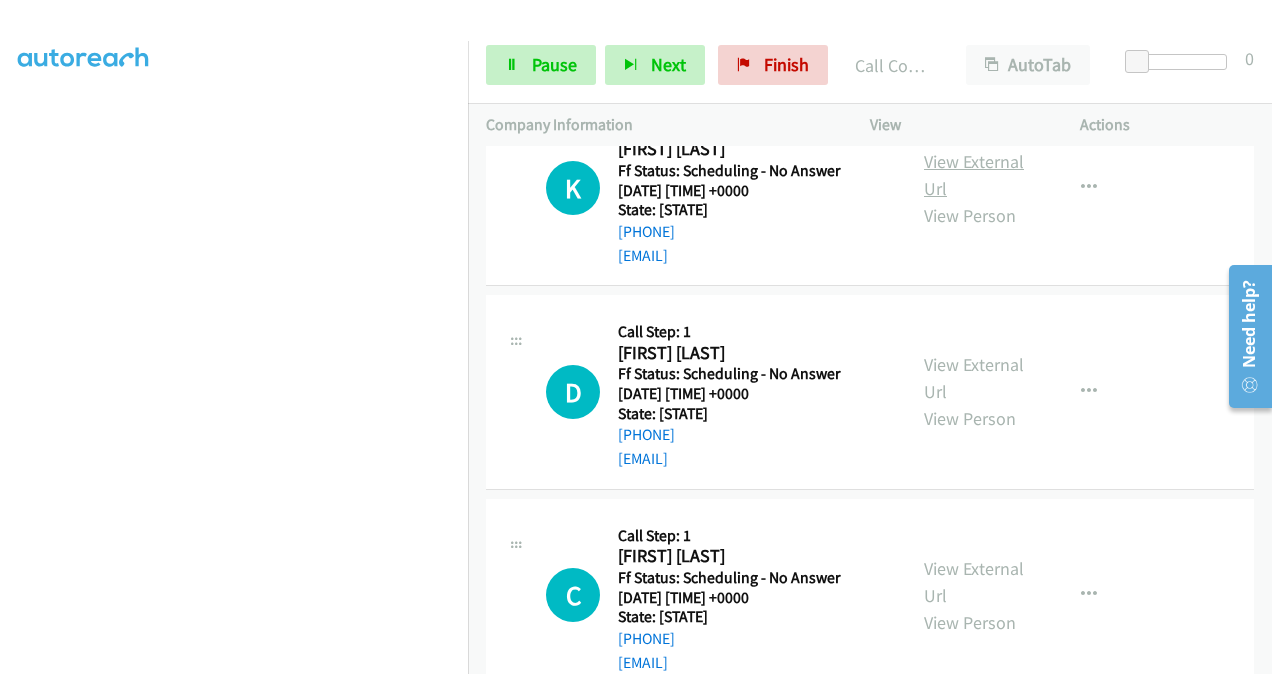 click on "View External Url" at bounding box center [974, 175] 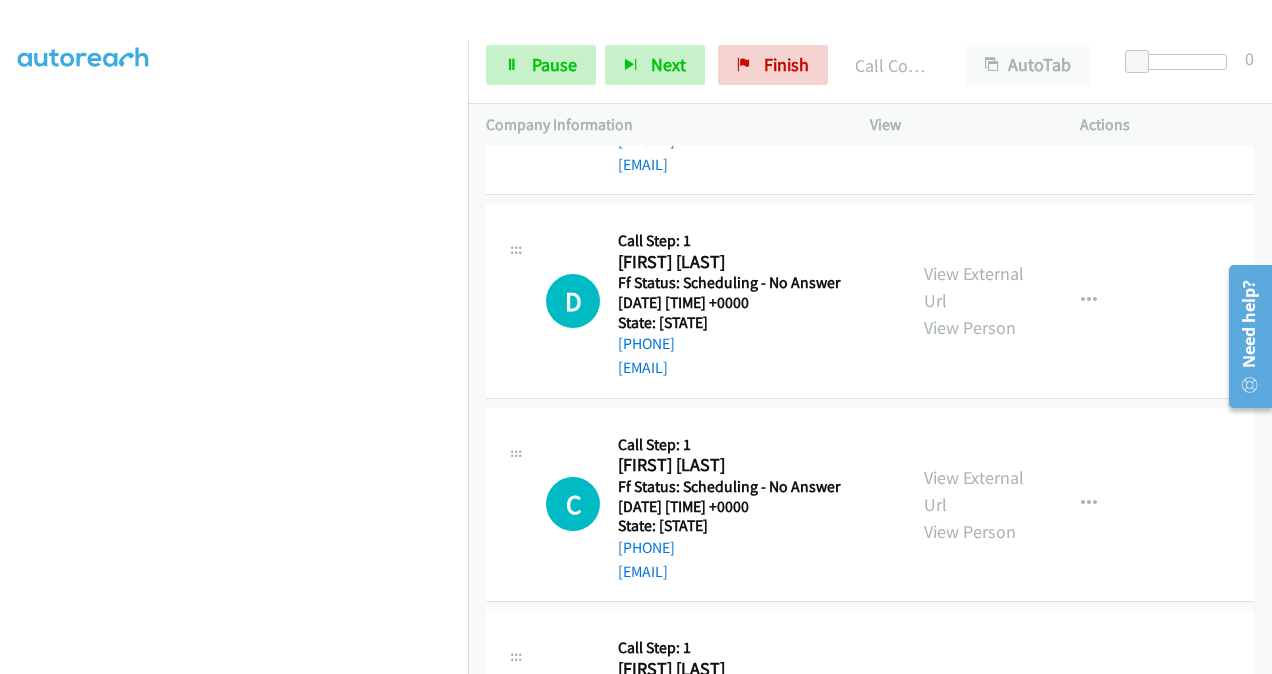 scroll, scrollTop: 2100, scrollLeft: 0, axis: vertical 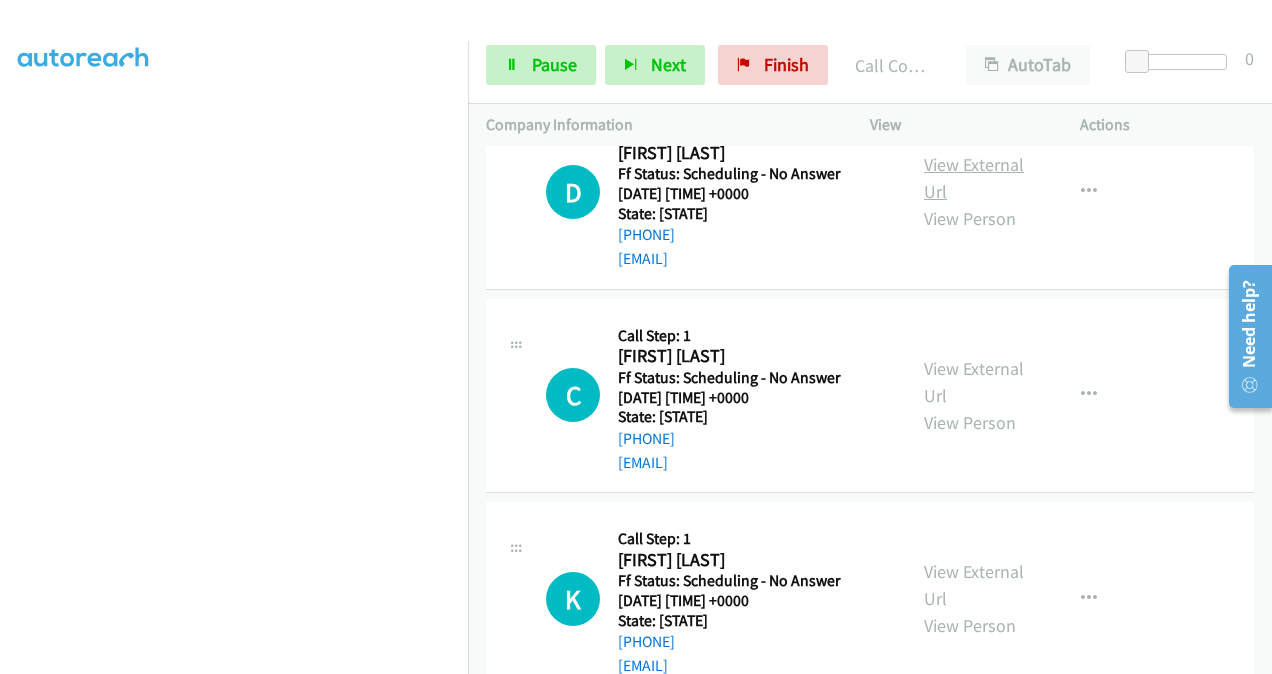 click on "View External Url" at bounding box center [974, 178] 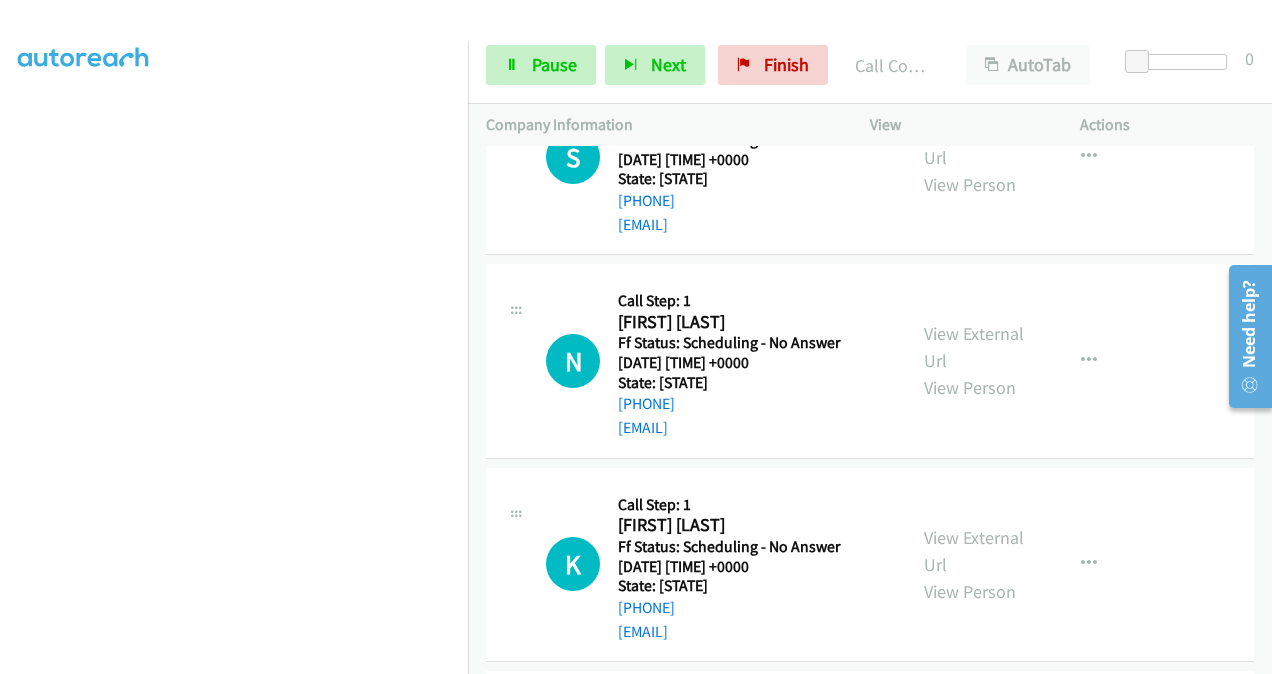 scroll, scrollTop: 1500, scrollLeft: 0, axis: vertical 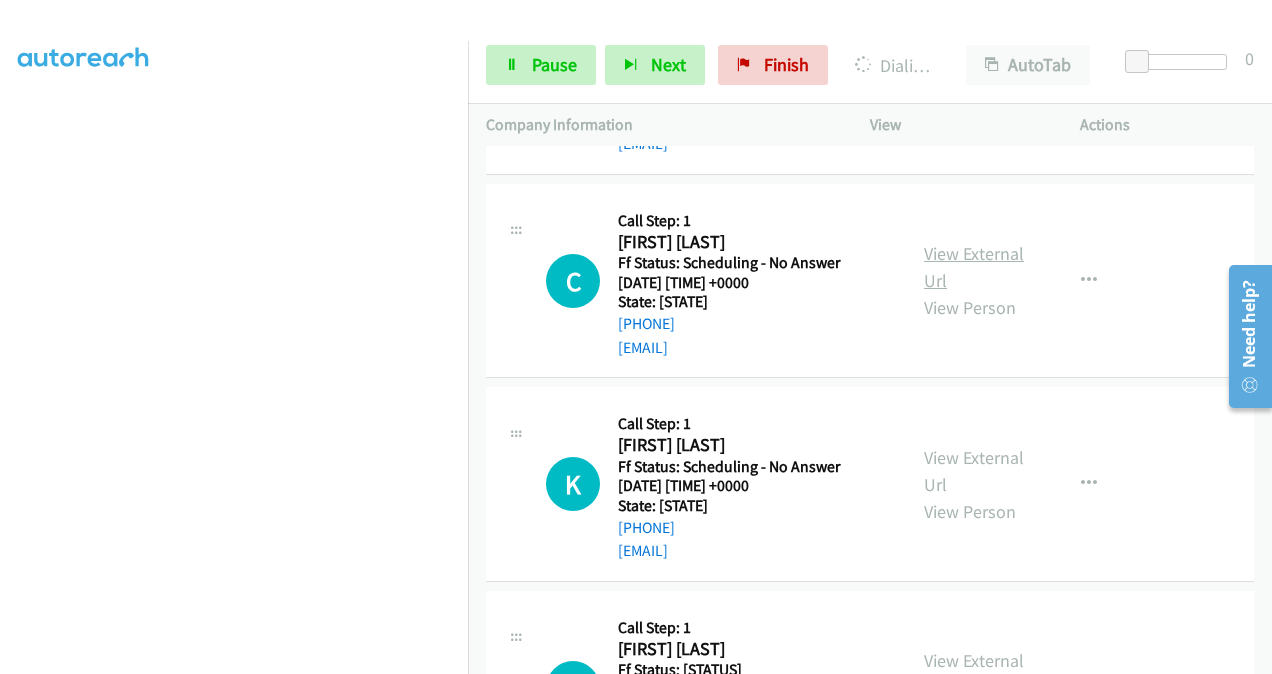 click on "View External Url" at bounding box center (974, 267) 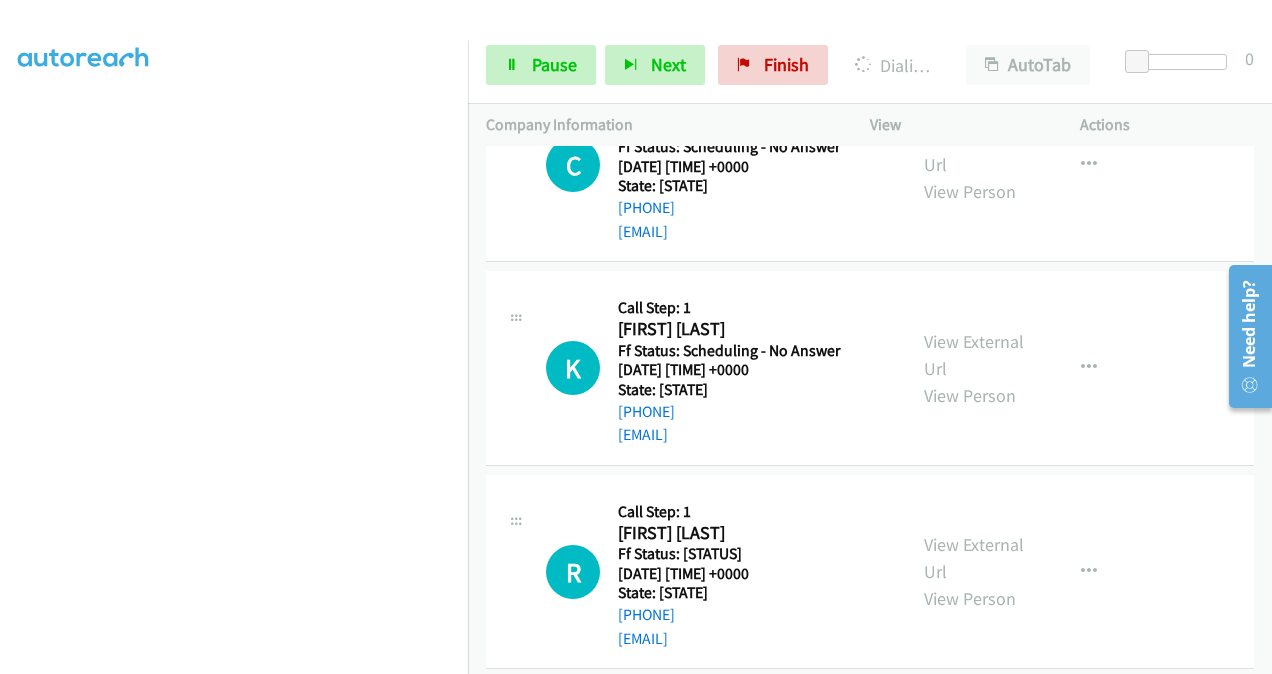 scroll, scrollTop: 2500, scrollLeft: 0, axis: vertical 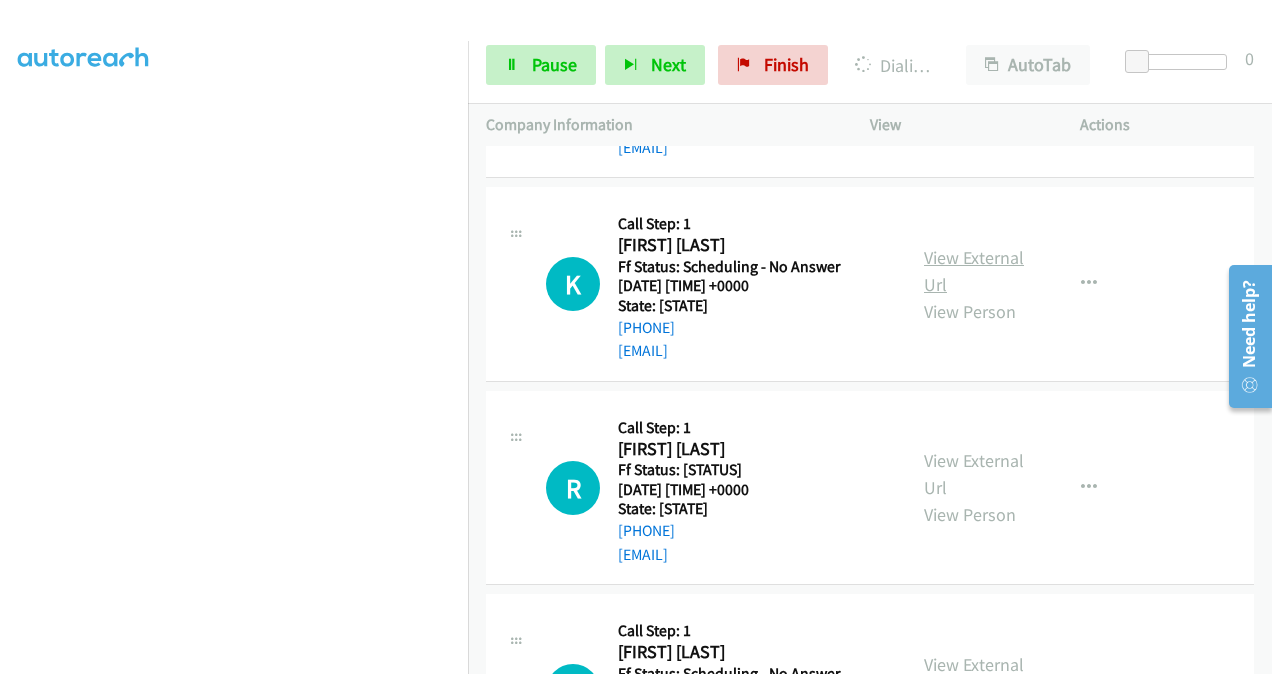 click on "View External Url" at bounding box center (974, 271) 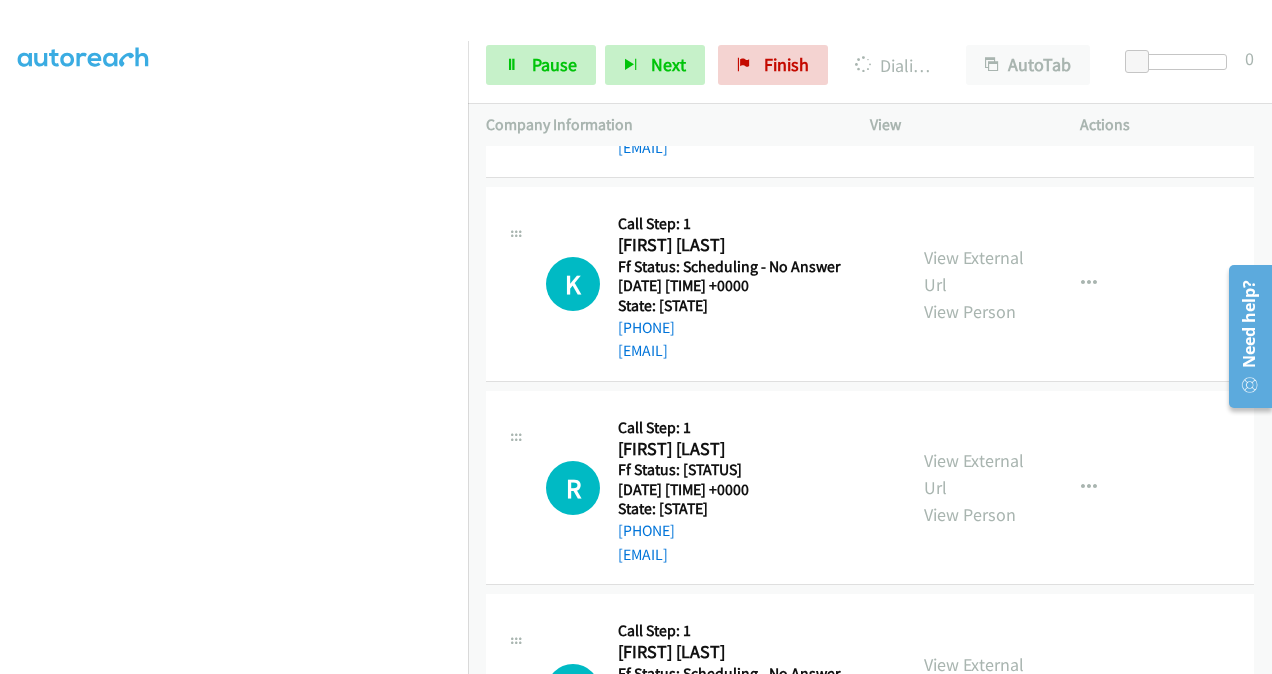 scroll, scrollTop: 2800, scrollLeft: 0, axis: vertical 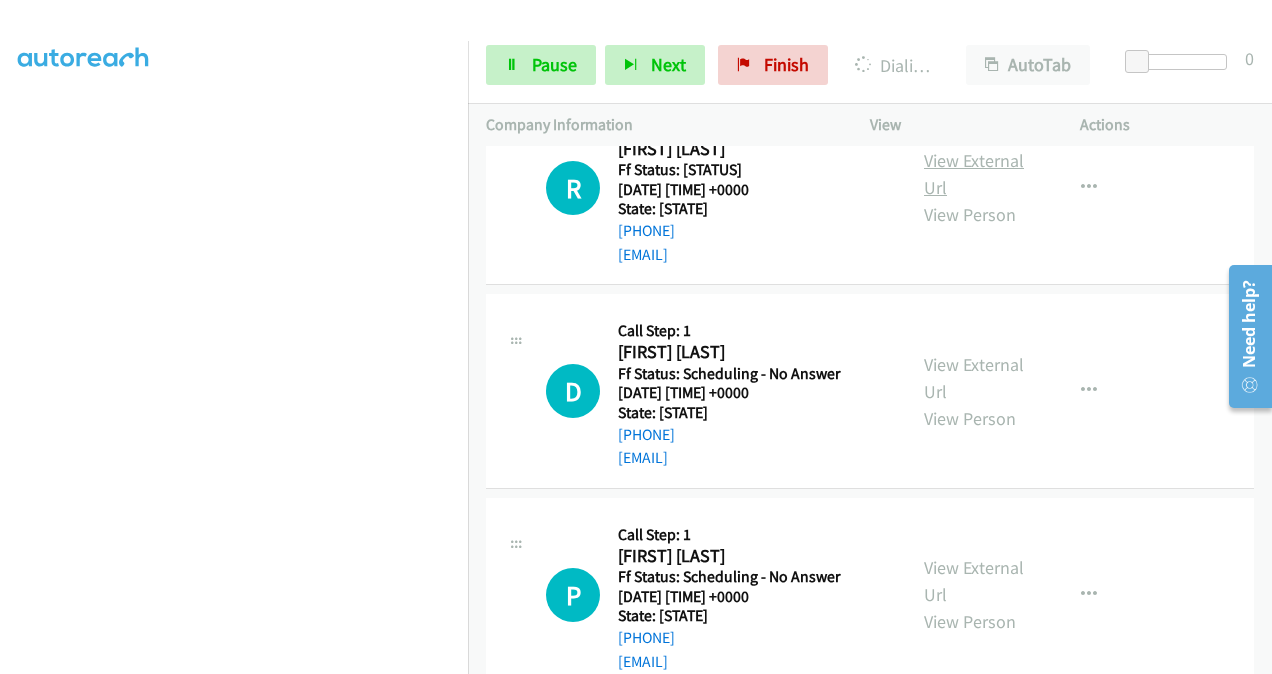 click on "View External Url" at bounding box center (974, 174) 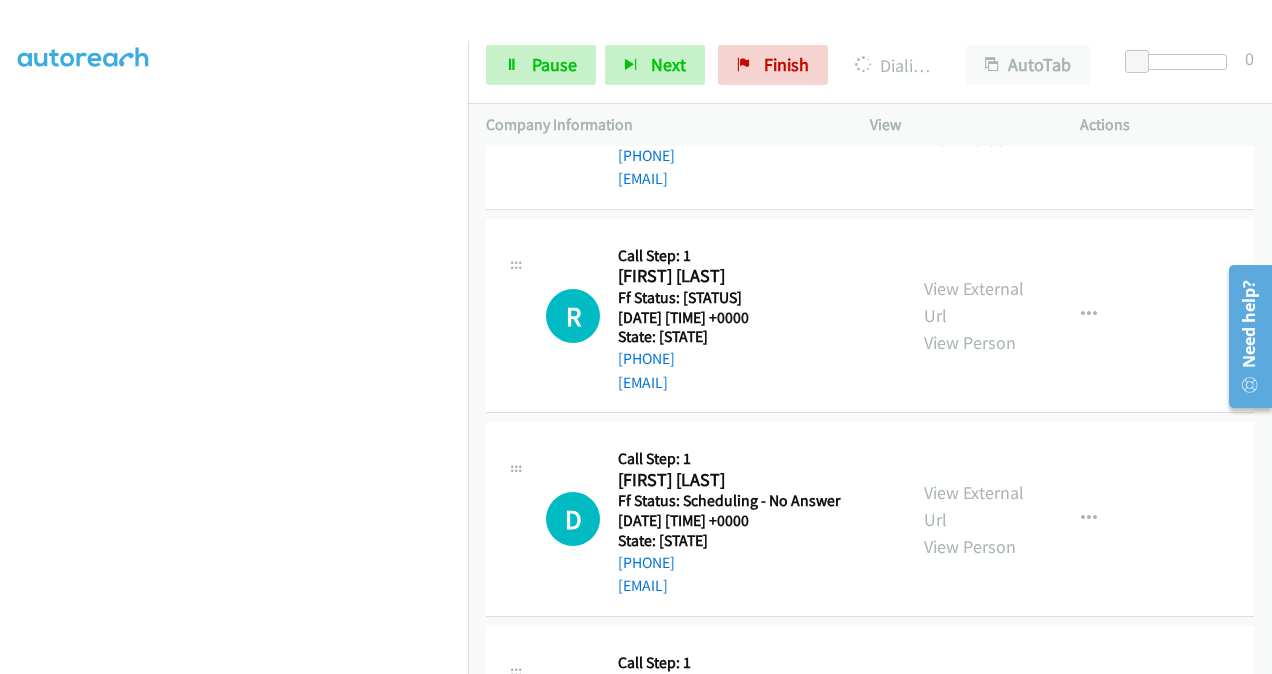 scroll, scrollTop: 2900, scrollLeft: 0, axis: vertical 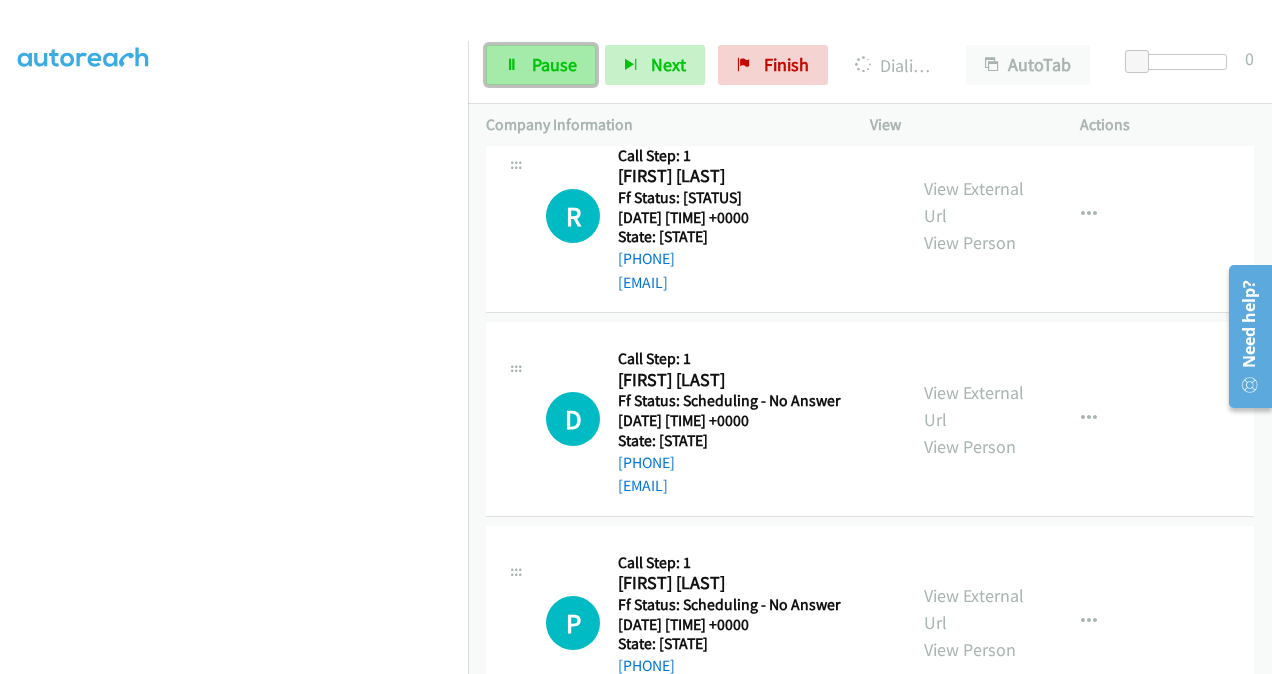 click on "Pause" at bounding box center (554, 64) 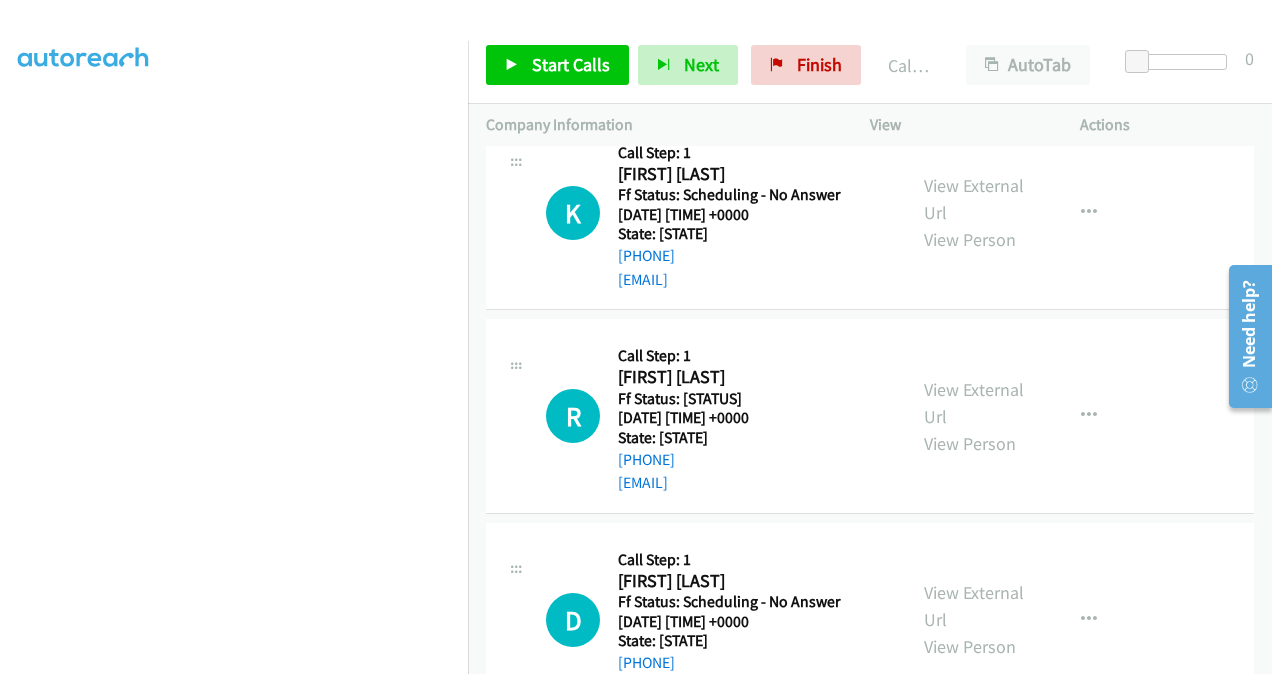 scroll, scrollTop: 2642, scrollLeft: 0, axis: vertical 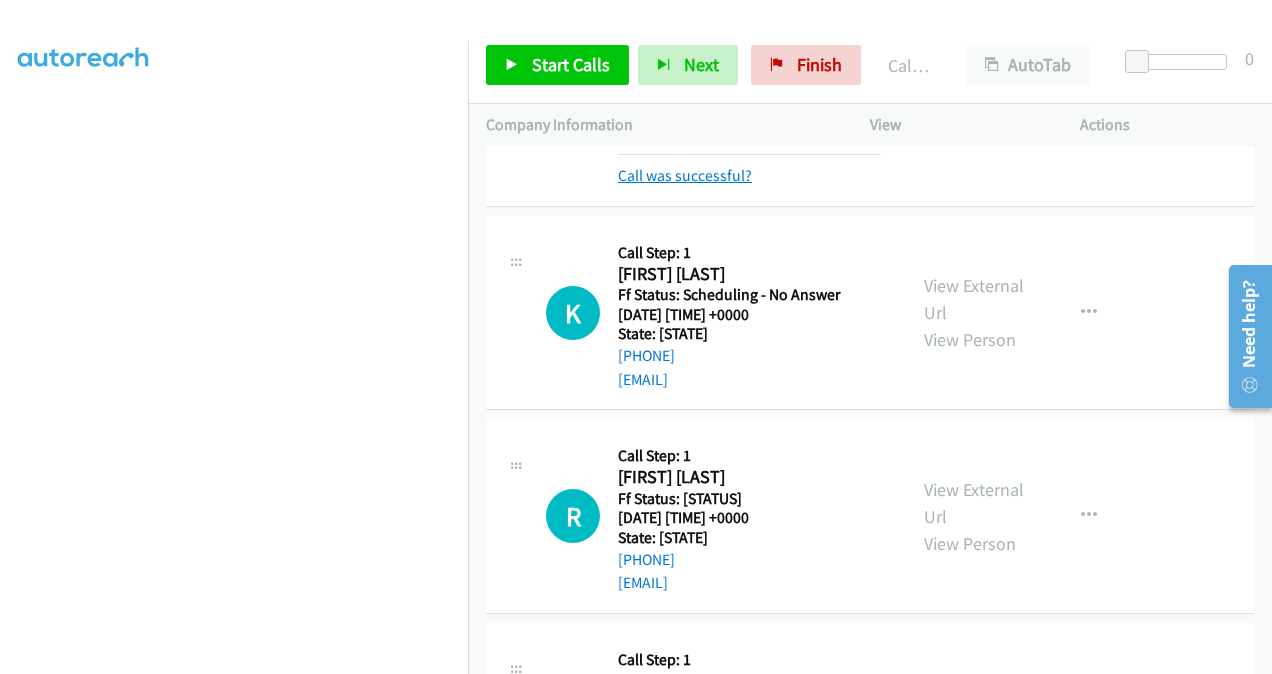 click on "Call was successful?" at bounding box center (685, 175) 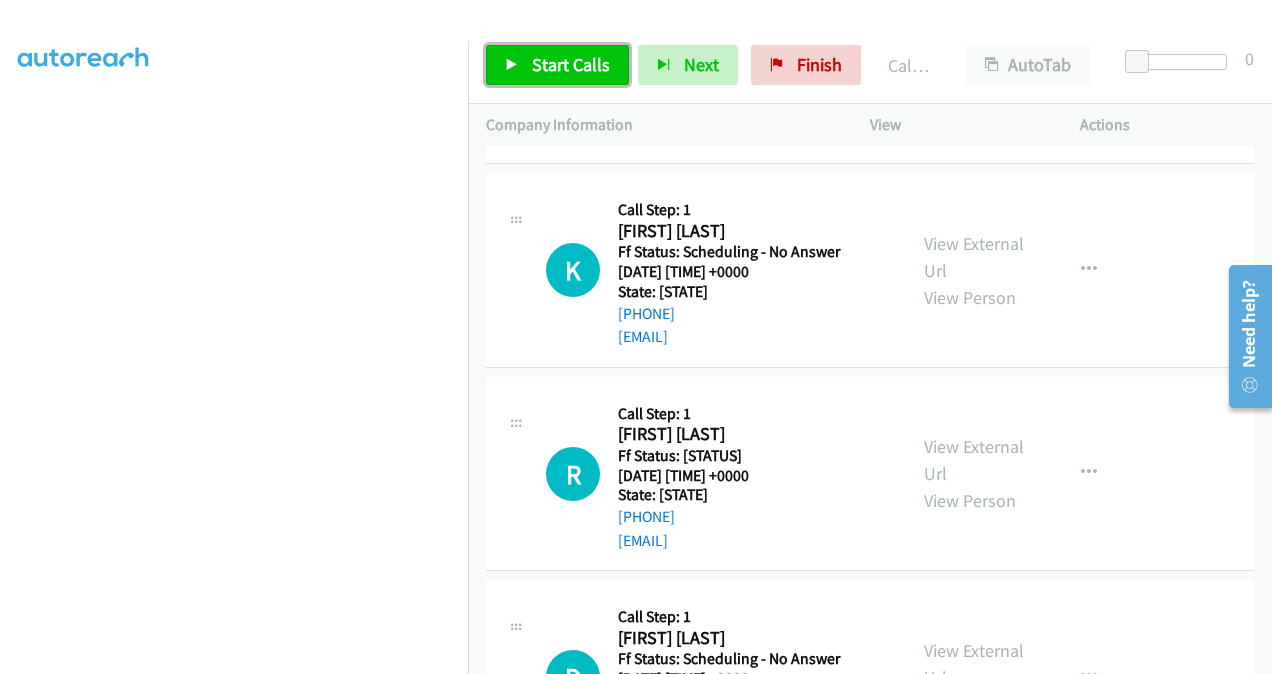click on "Start Calls" at bounding box center [571, 64] 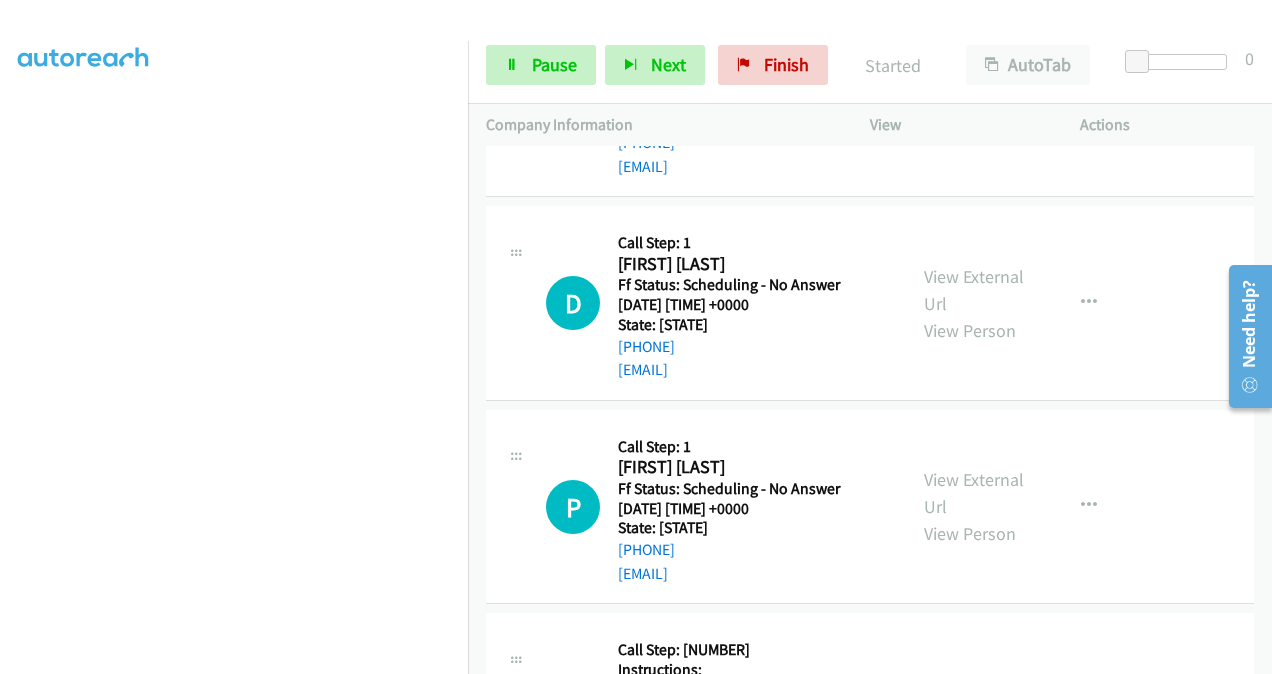 scroll, scrollTop: 3042, scrollLeft: 0, axis: vertical 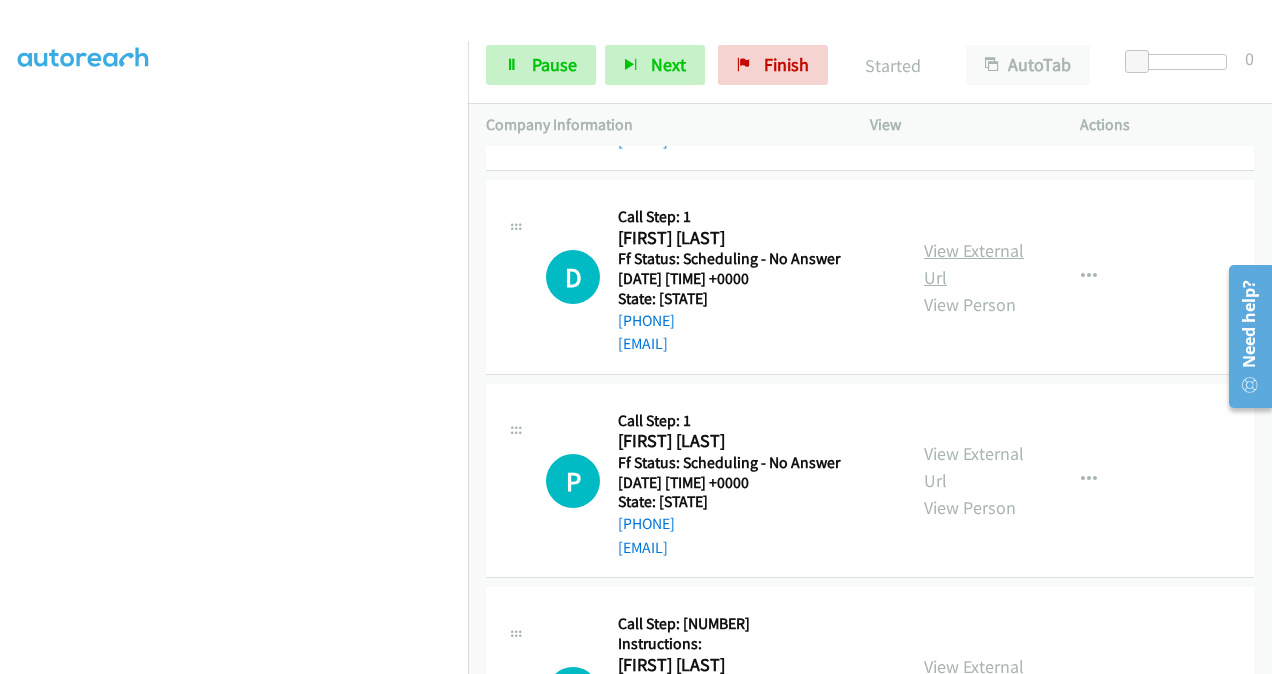 click on "View External Url" at bounding box center (974, 264) 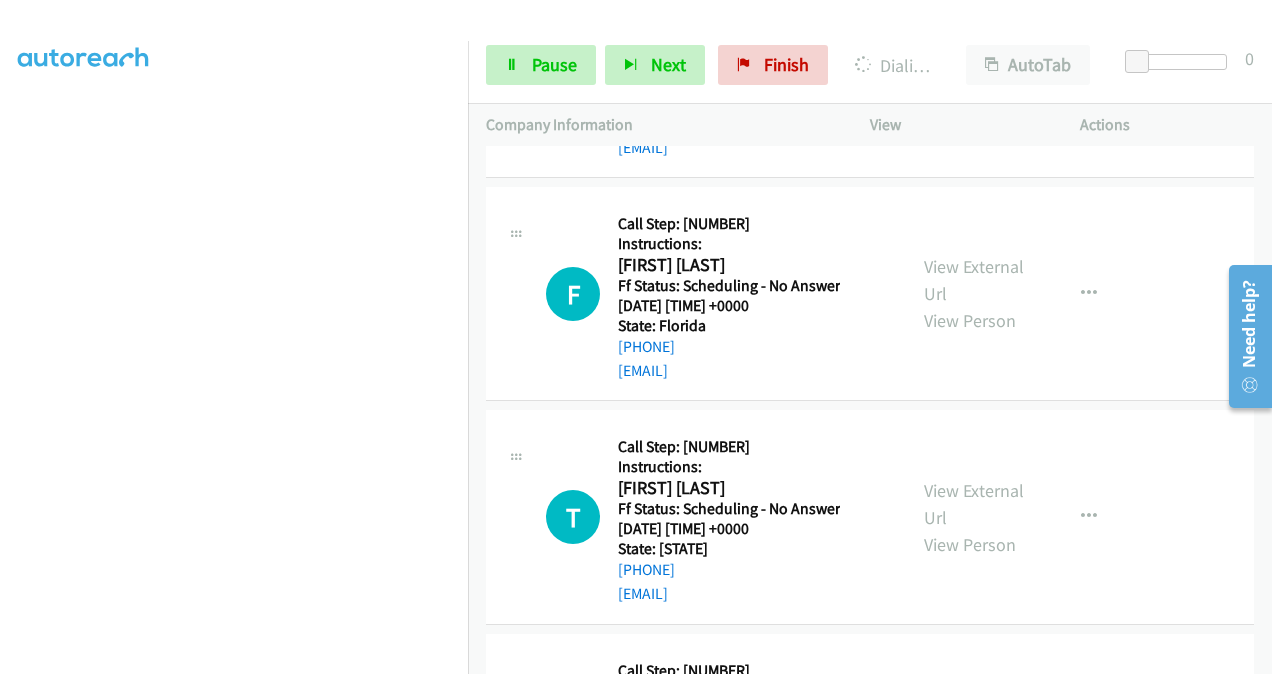 scroll, scrollTop: 3342, scrollLeft: 0, axis: vertical 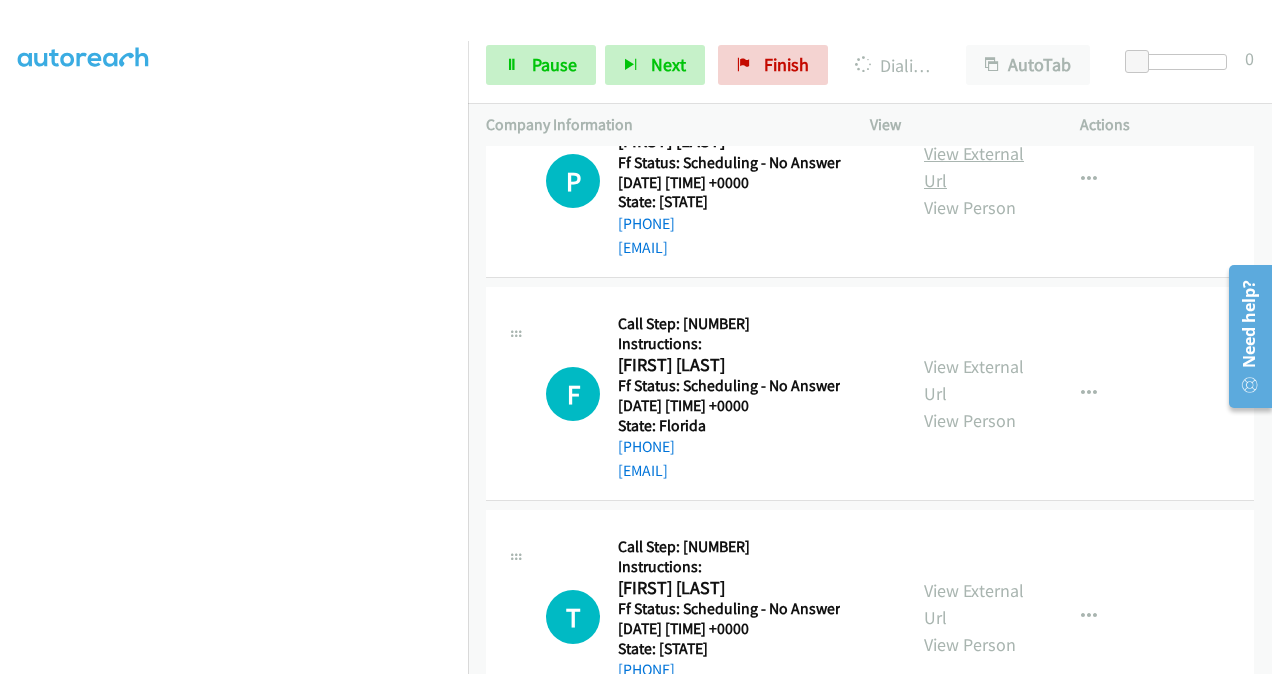 click on "View External Url" at bounding box center [974, 167] 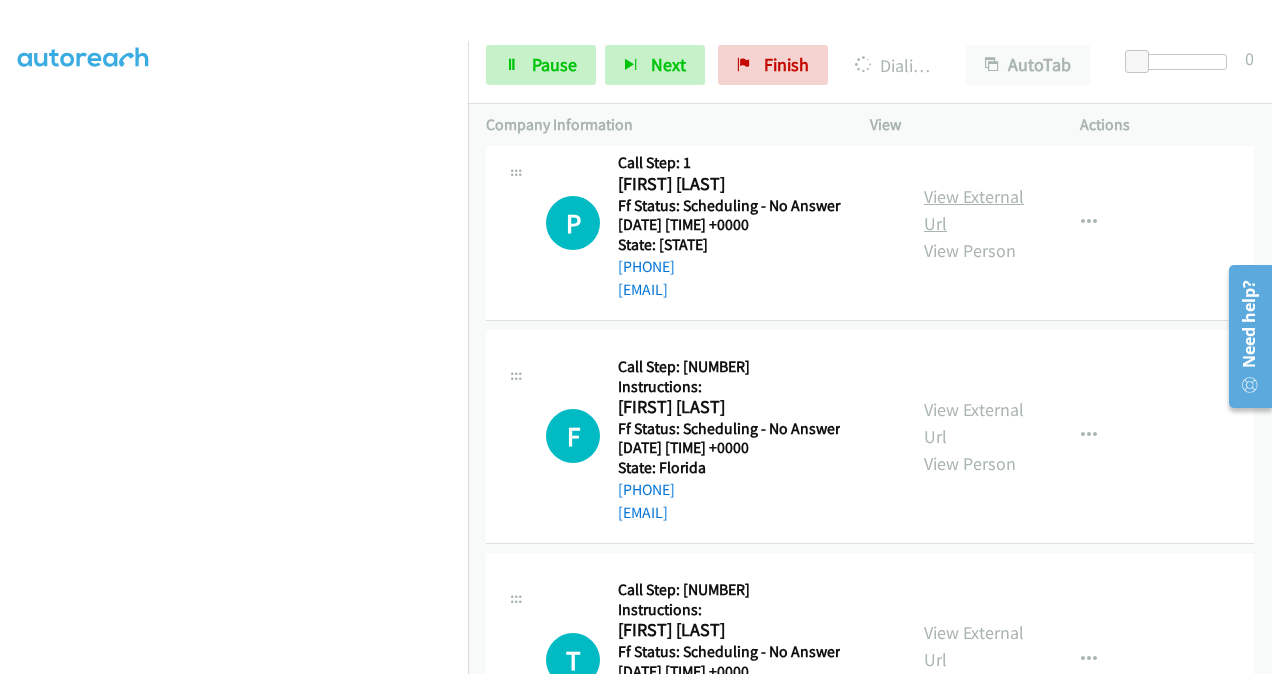 scroll, scrollTop: 3384, scrollLeft: 0, axis: vertical 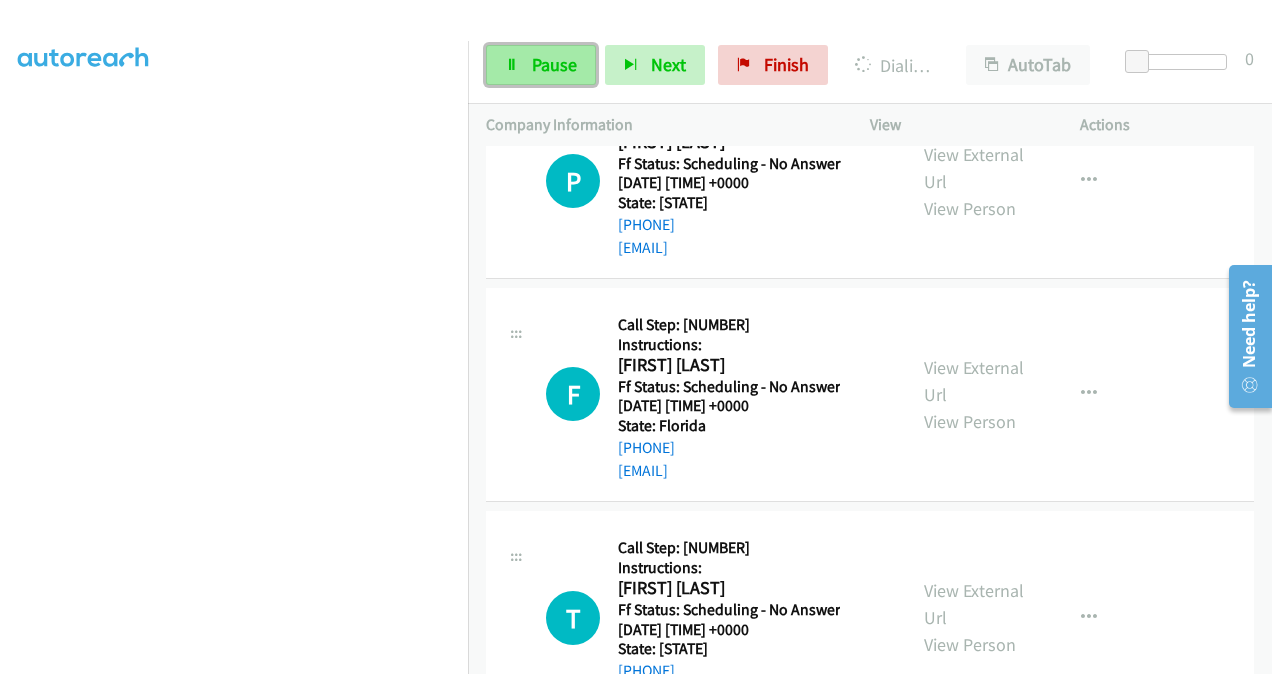 click on "Pause" at bounding box center [554, 64] 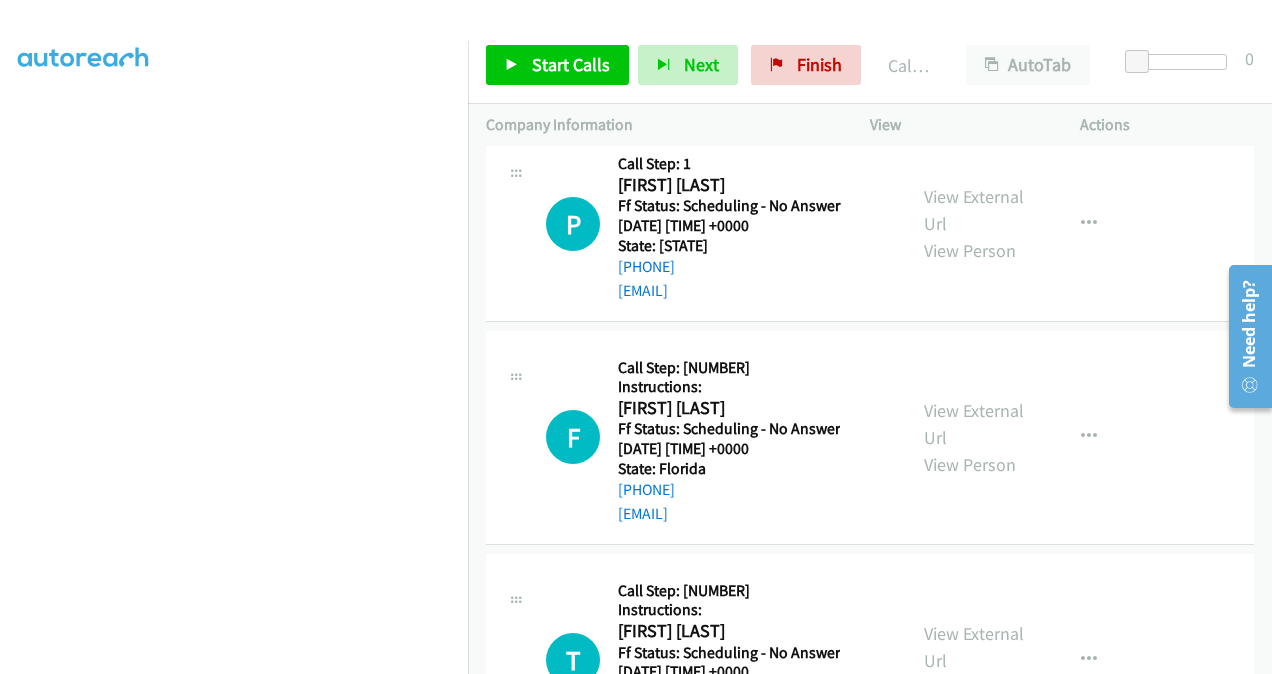 scroll, scrollTop: 3427, scrollLeft: 0, axis: vertical 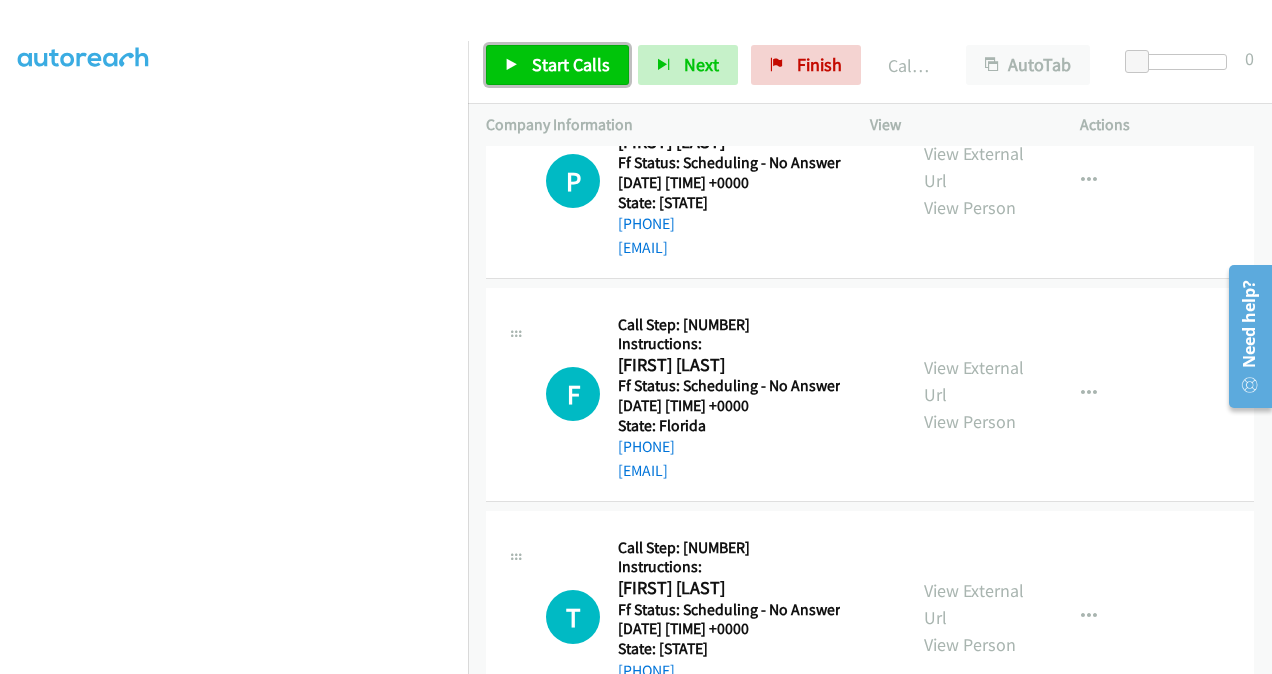 click on "Start Calls" at bounding box center [571, 64] 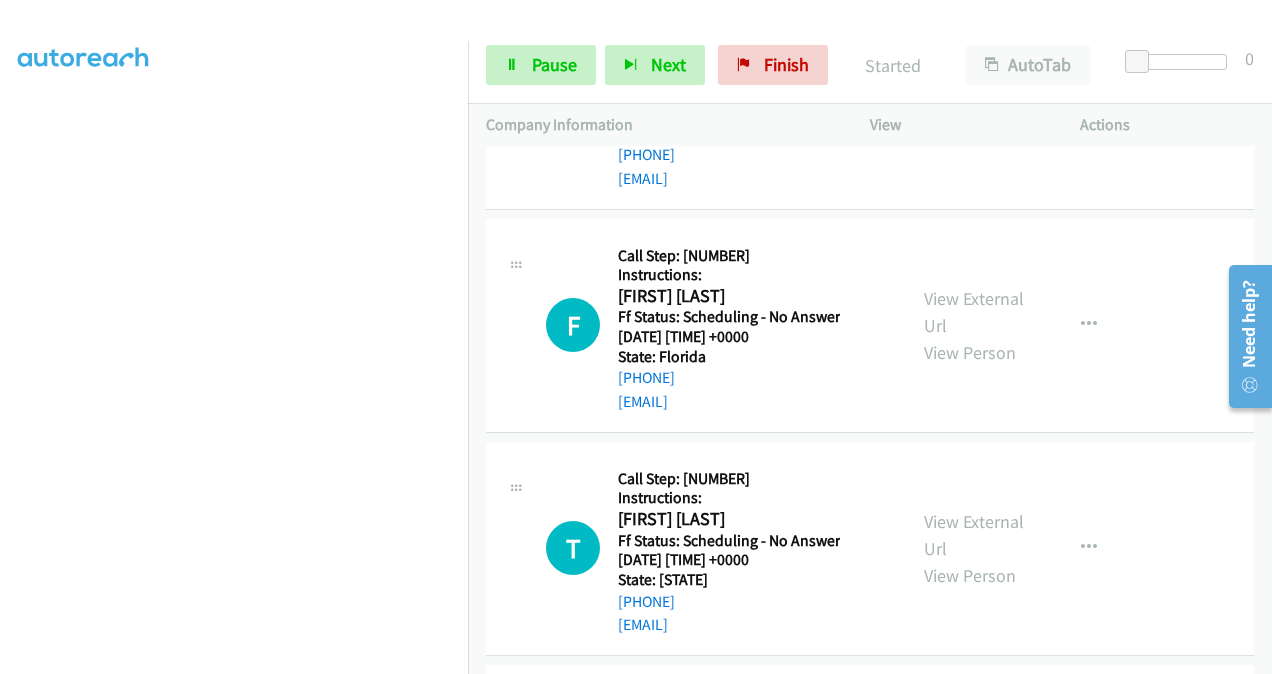 scroll, scrollTop: 3527, scrollLeft: 0, axis: vertical 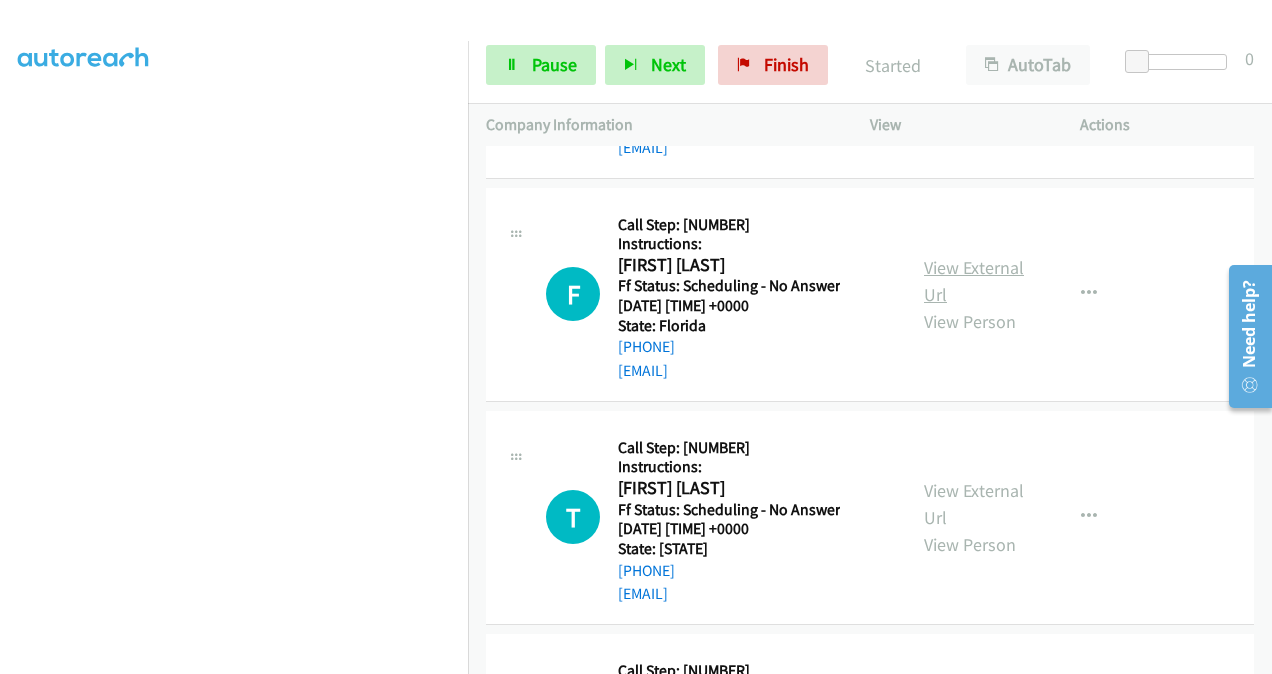 click on "View External Url" at bounding box center (974, 281) 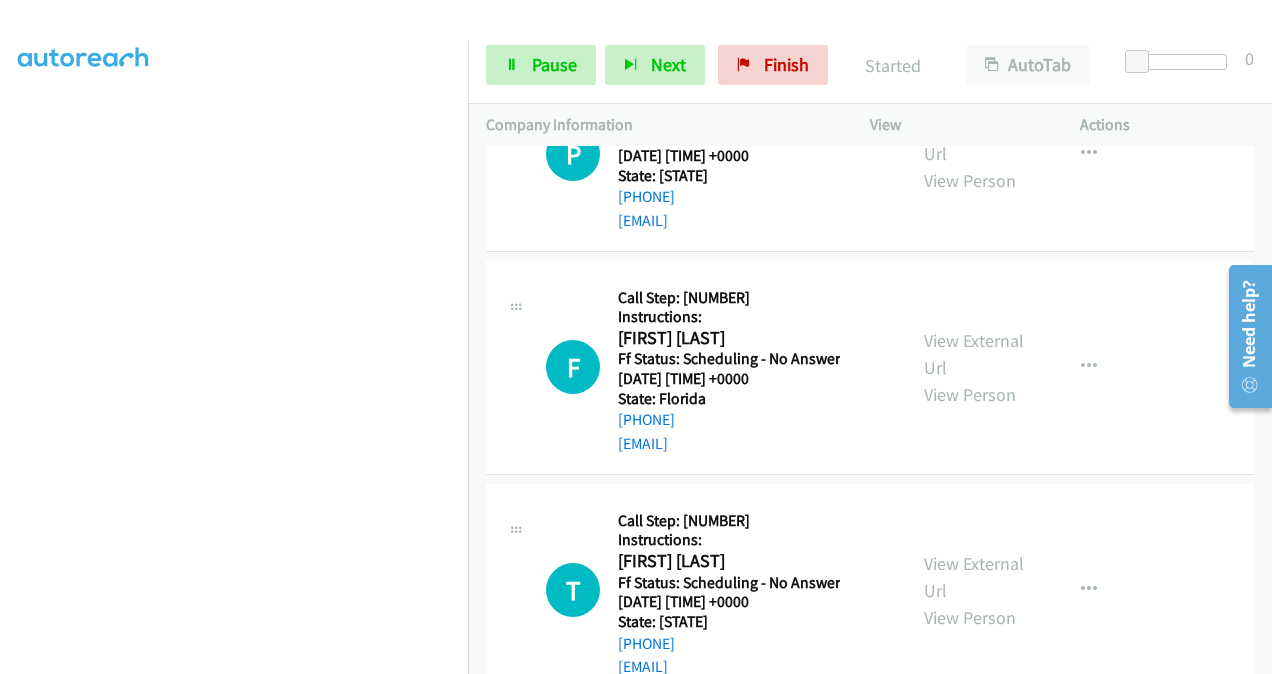 scroll, scrollTop: 3427, scrollLeft: 0, axis: vertical 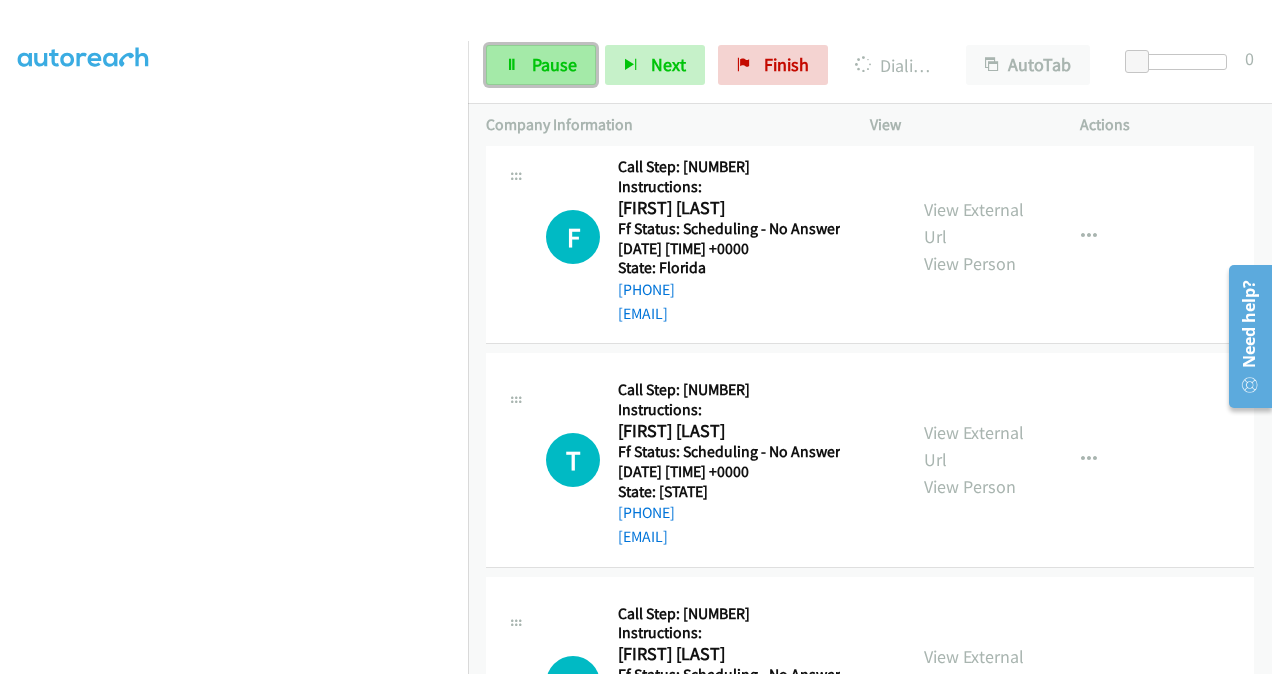 click on "Pause" at bounding box center [554, 64] 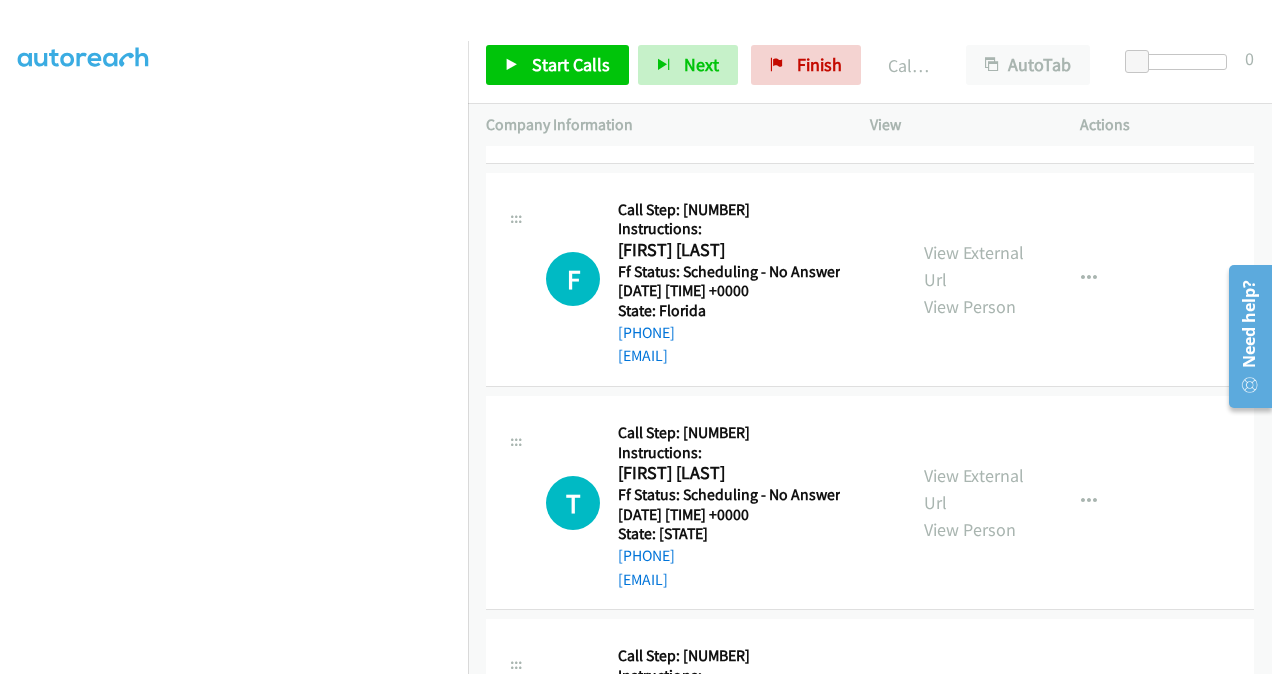 click on "Call was successful?" at bounding box center (685, 132) 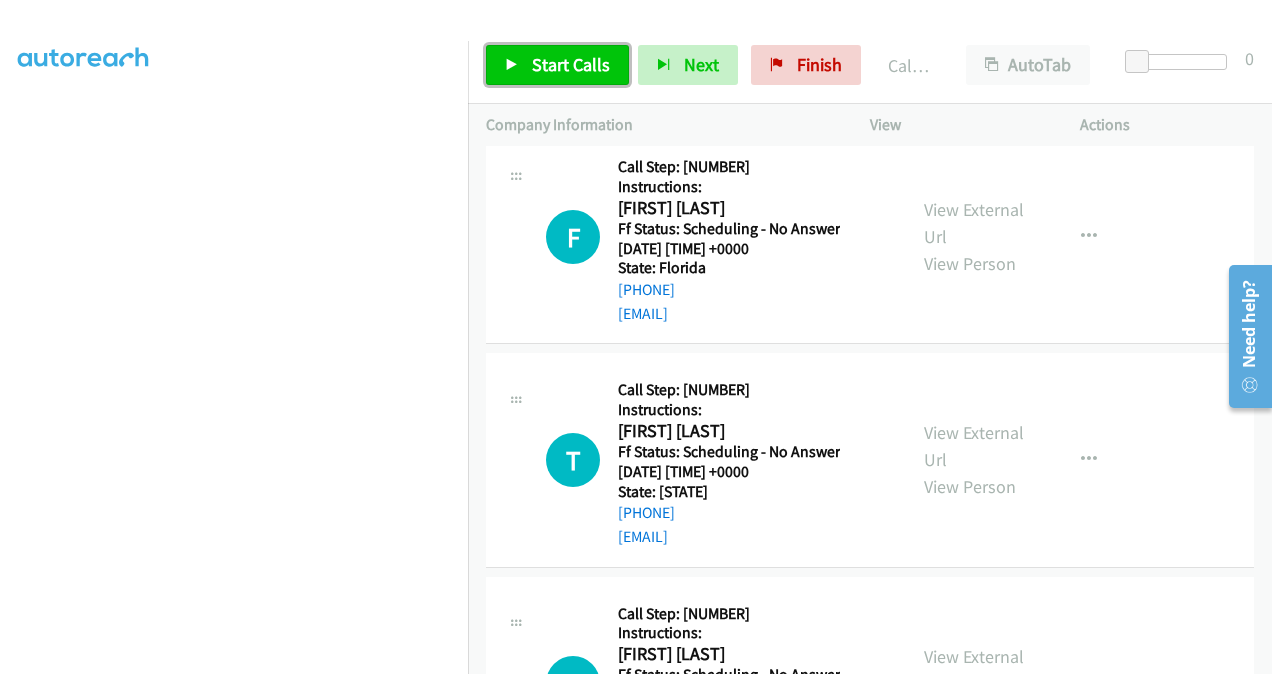 click on "Start Calls" at bounding box center [571, 64] 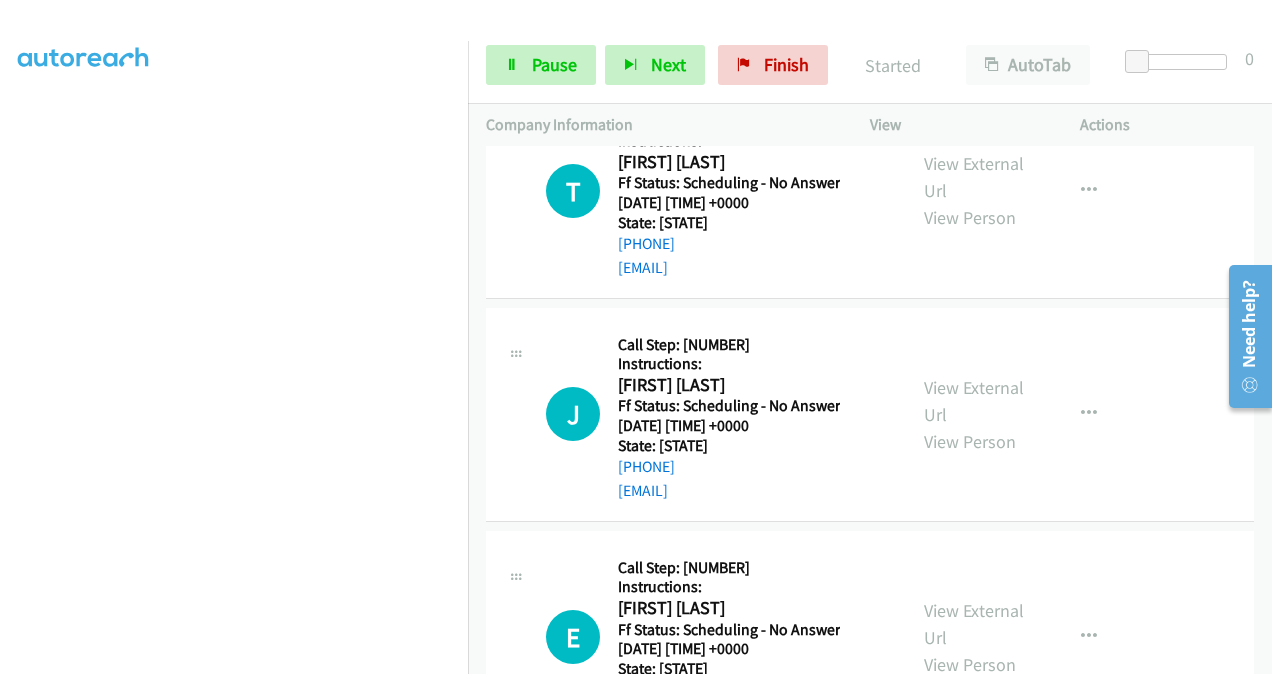 scroll, scrollTop: 3927, scrollLeft: 0, axis: vertical 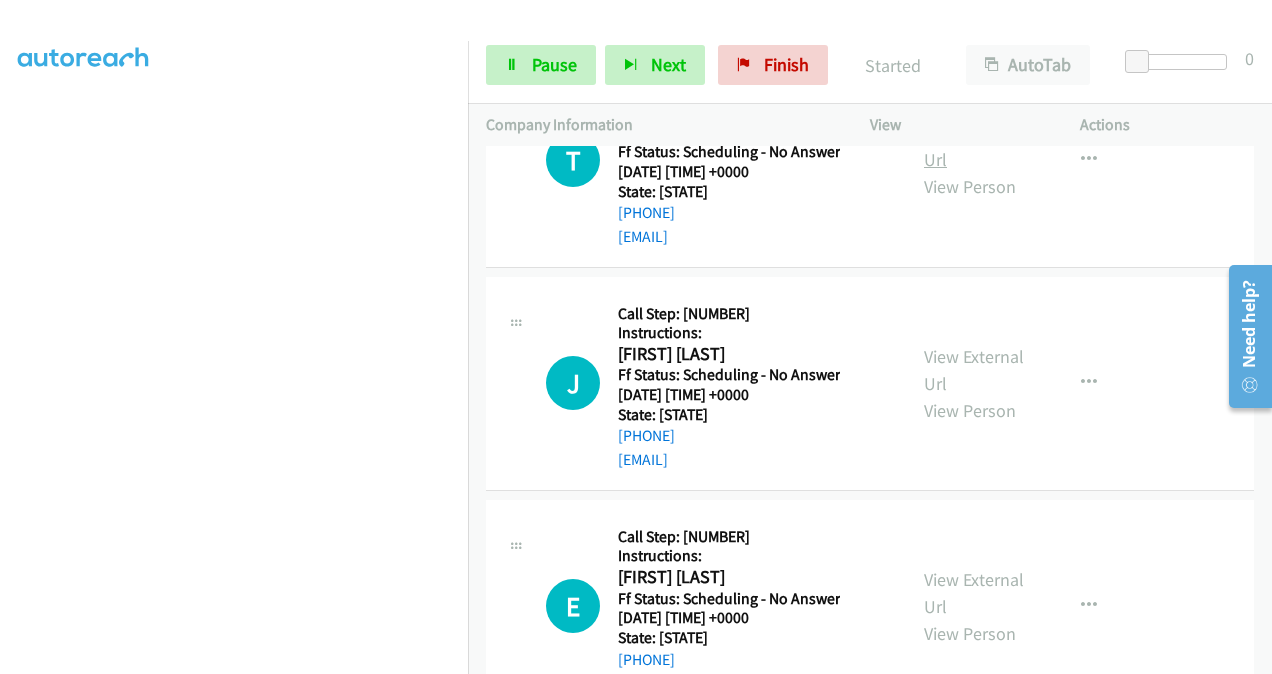 click on "View External Url" at bounding box center (974, 146) 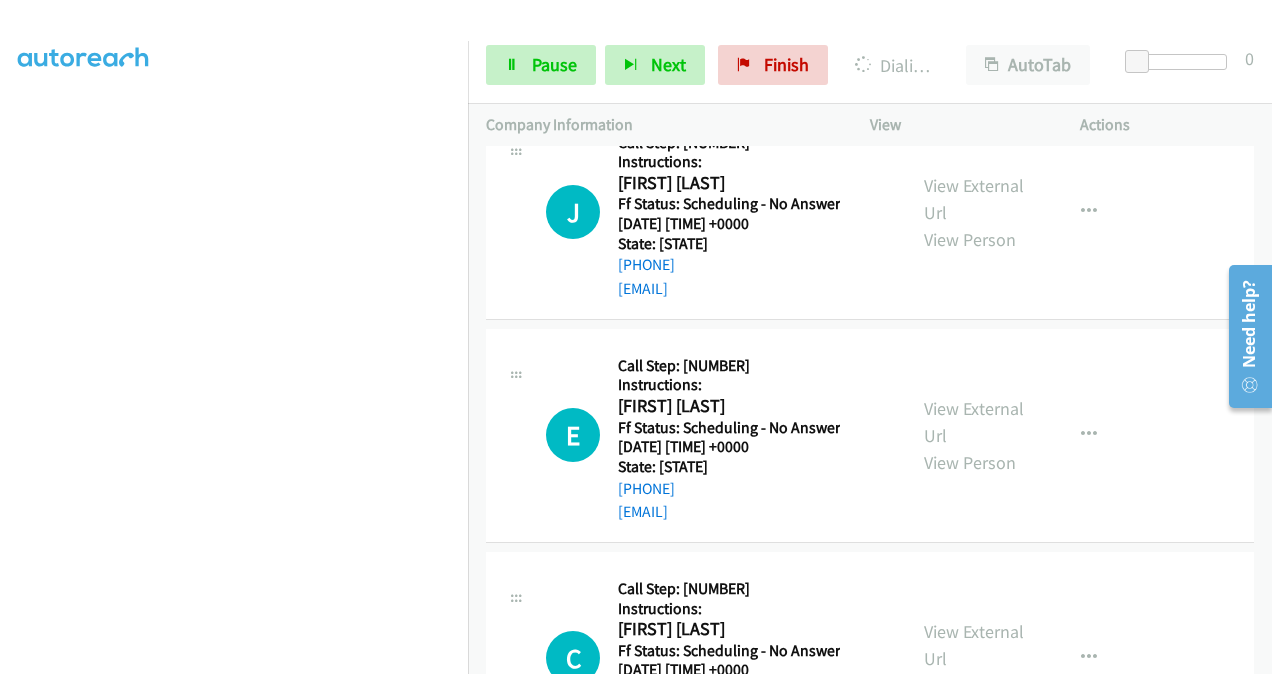 scroll, scrollTop: 4127, scrollLeft: 0, axis: vertical 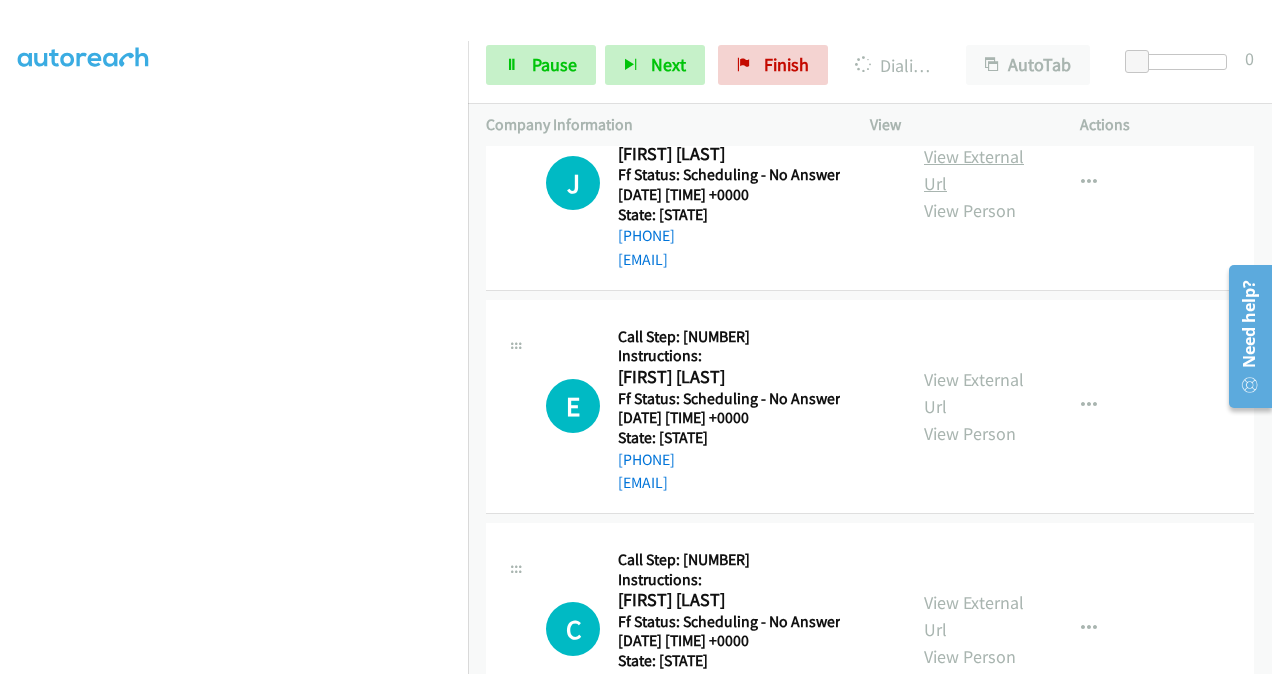 click on "View External Url" at bounding box center [974, 170] 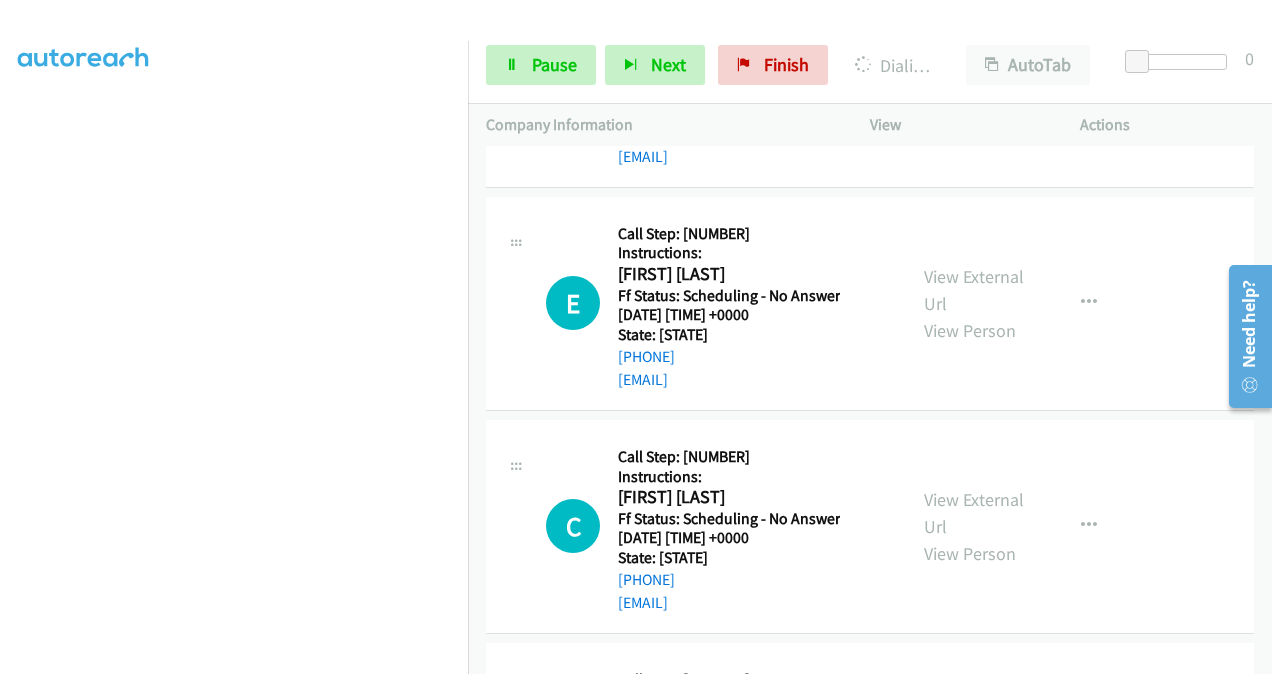 scroll, scrollTop: 4327, scrollLeft: 0, axis: vertical 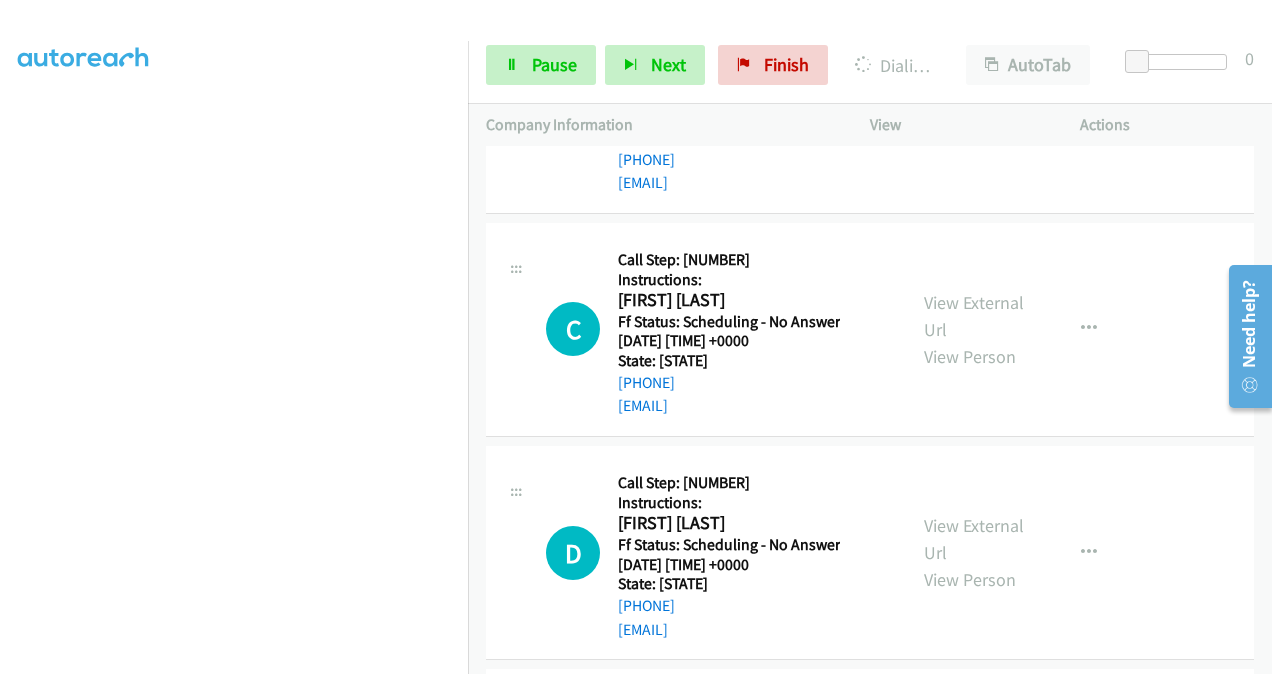 click on "View External Url" at bounding box center [974, 93] 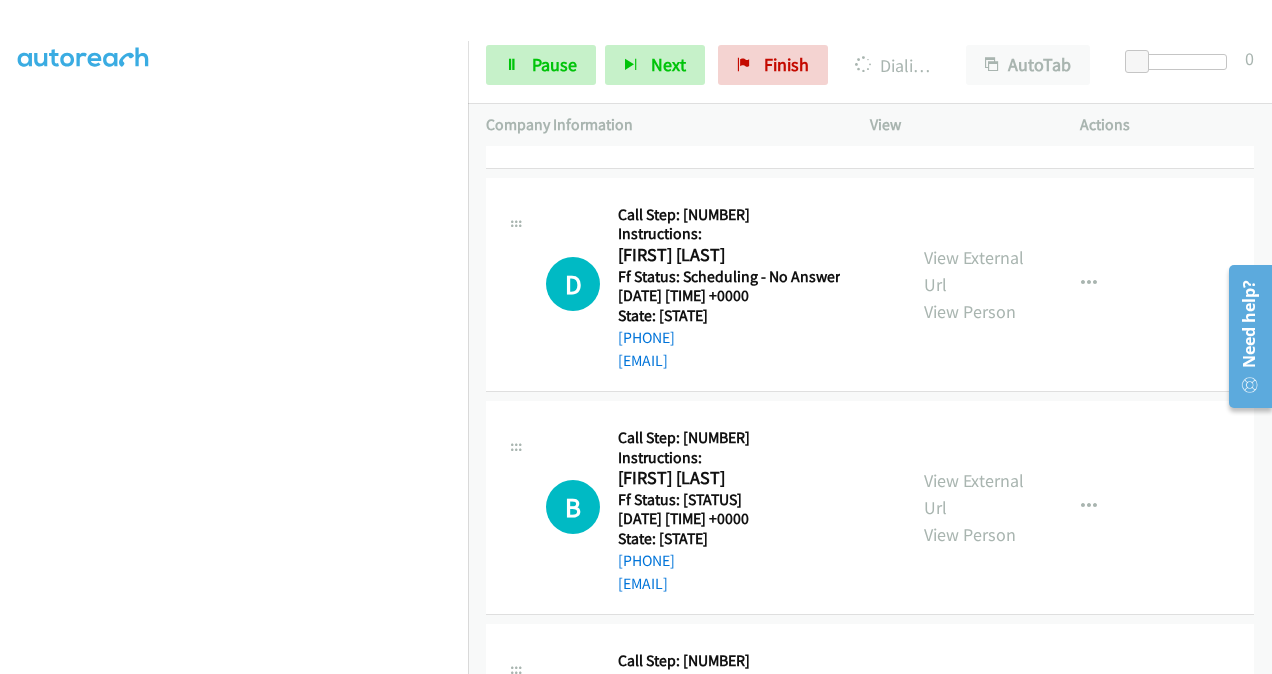 scroll, scrollTop: 4770, scrollLeft: 0, axis: vertical 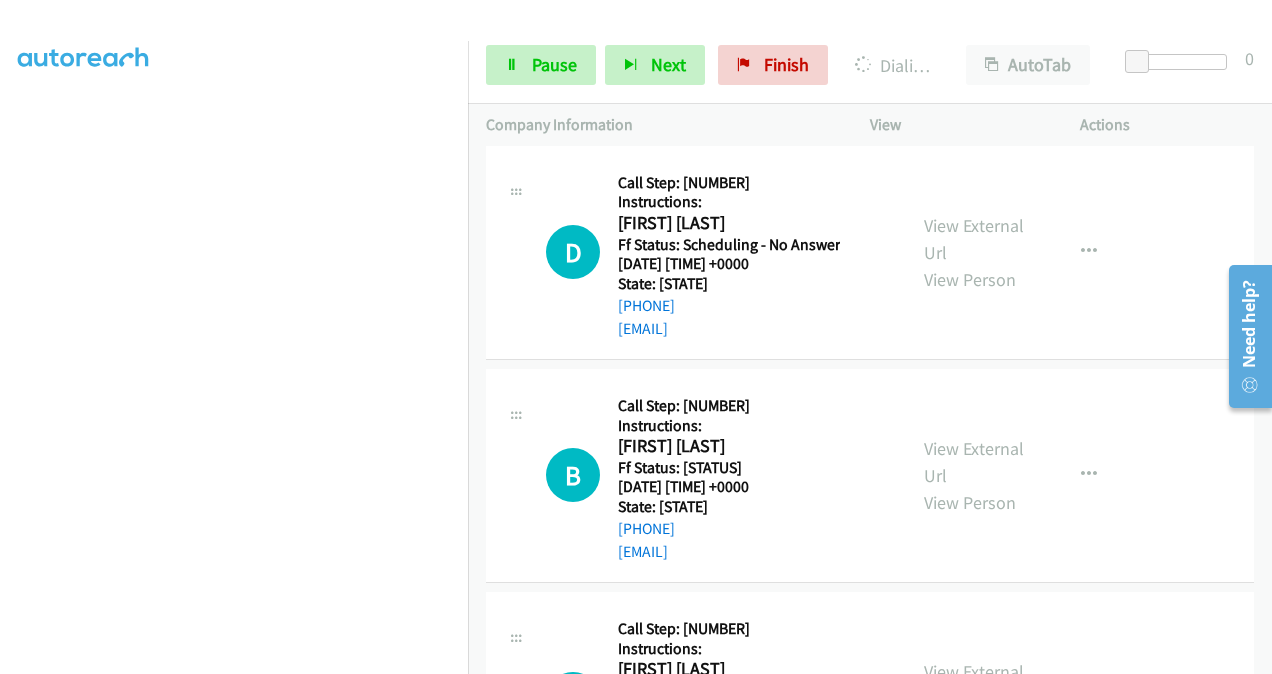 click on "View External Url" at bounding box center (974, 16) 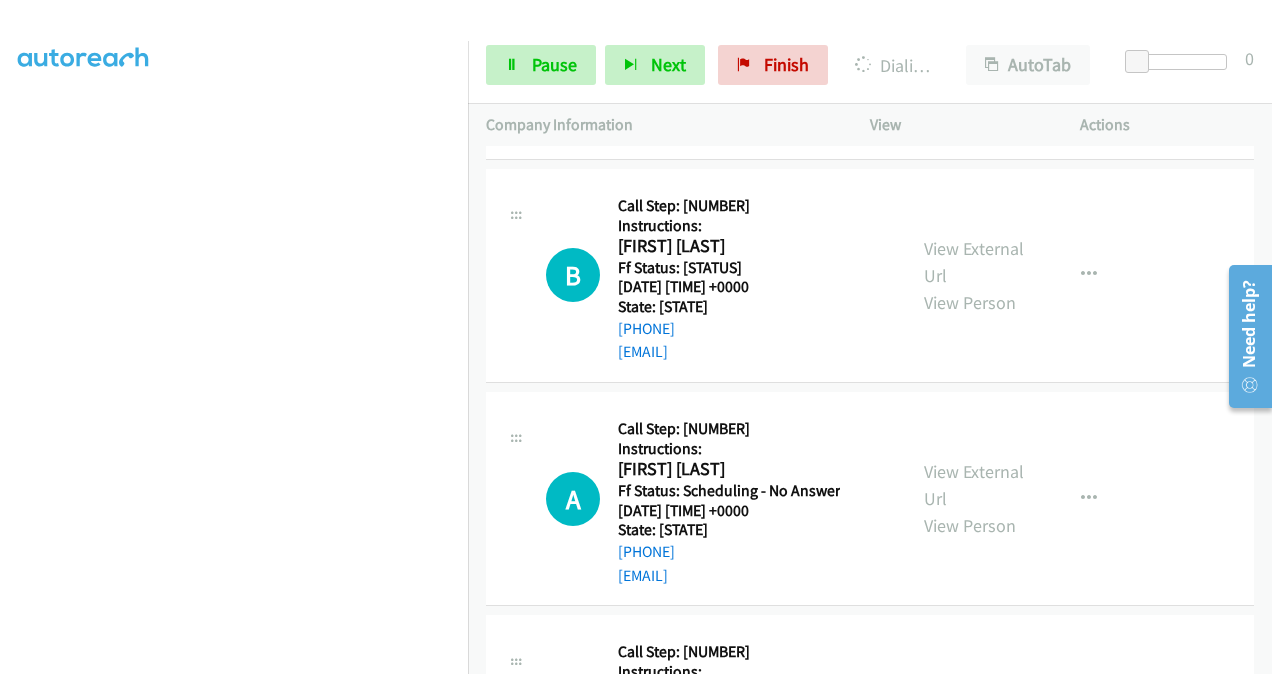 click on "Call Step: [NUMBER]
Instructions:
[FIRST] [LAST]
[TIMEZONE]
Ff Status: [STATUS]
Ff Submitted Date: [DATE] [TIME] +0000
State: [STATE]
[PHONE]
[EMAIL]
Call was successful?
View External Url
View Person
View ExternalUrl
Email
Schedule/Manage Callback
Skip Call
Add to do not call list" at bounding box center (870, 53) 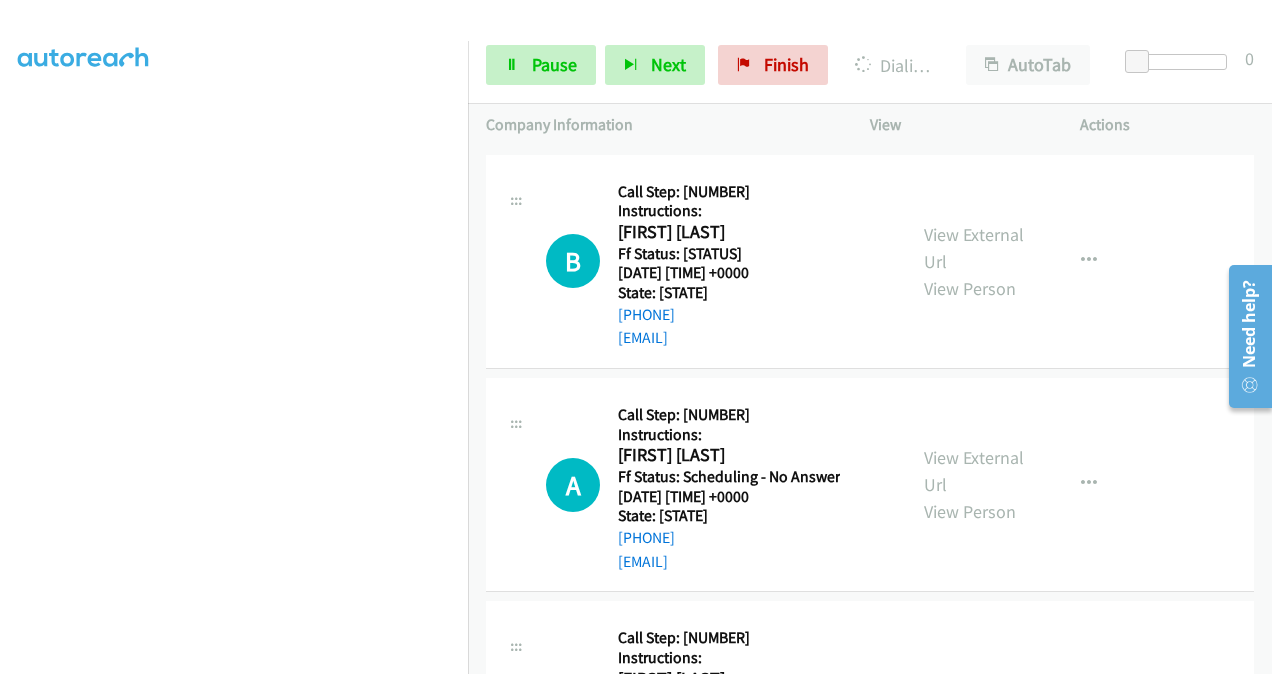 scroll, scrollTop: 5212, scrollLeft: 0, axis: vertical 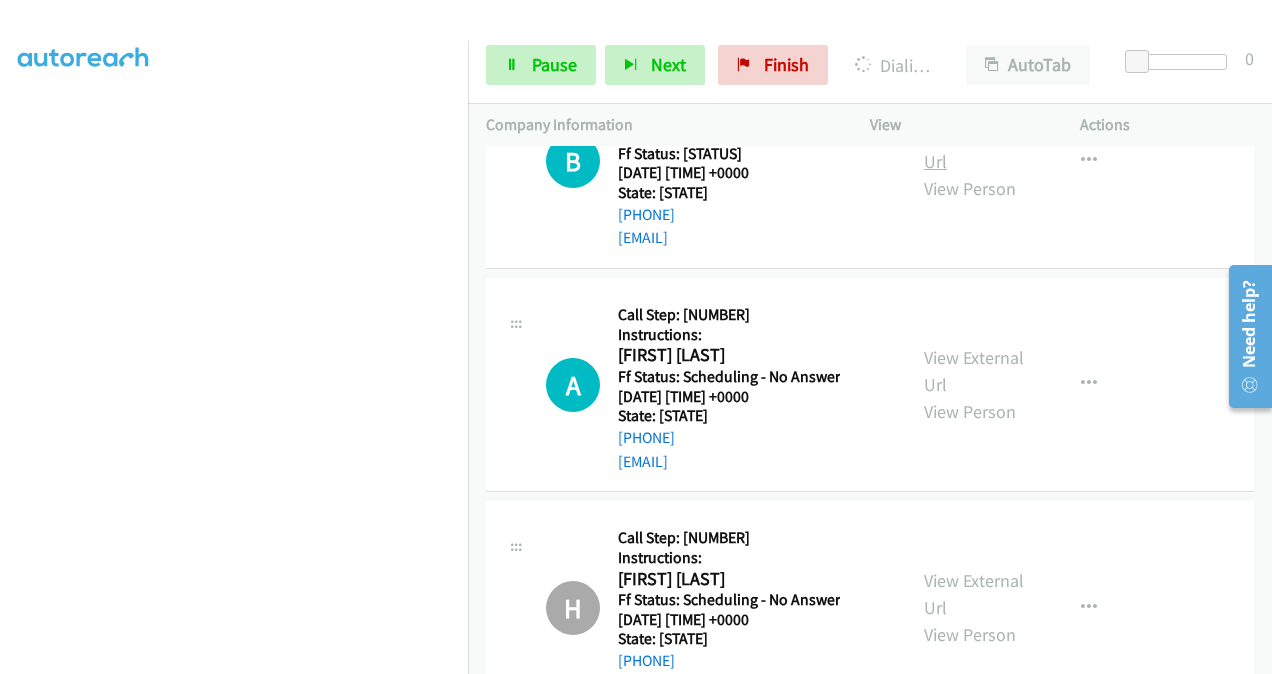 click on "View External Url" at bounding box center [974, 148] 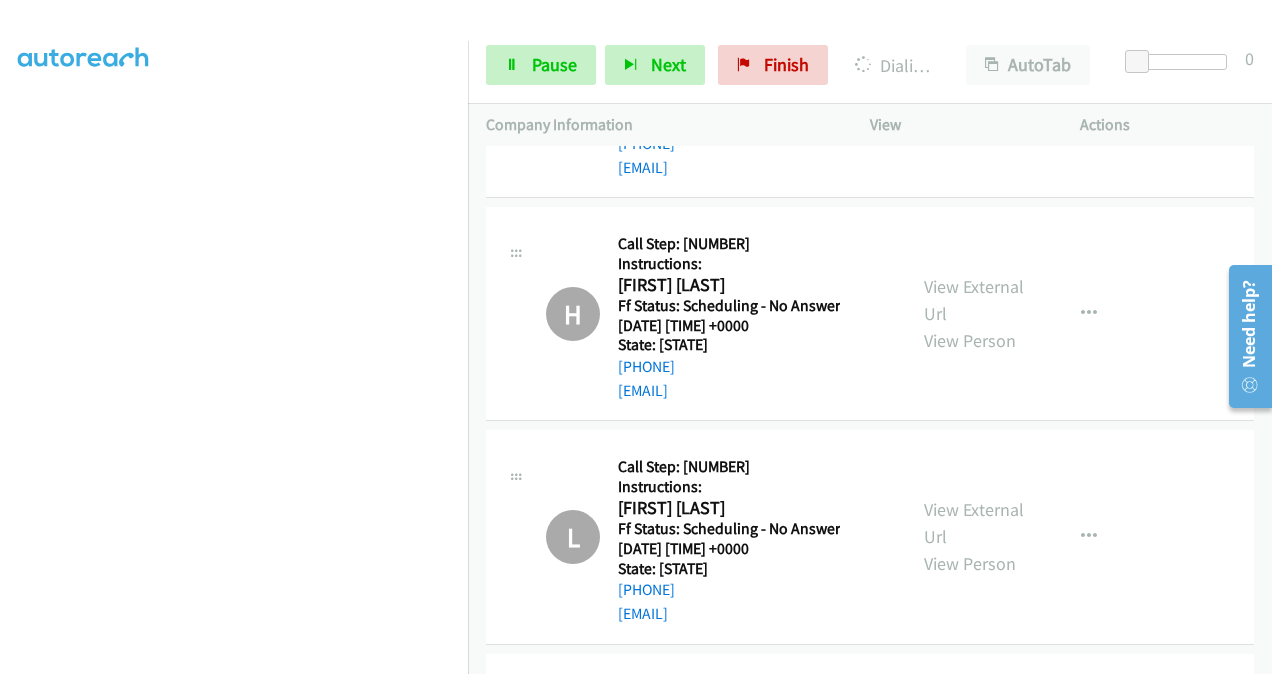 scroll, scrollTop: 5512, scrollLeft: 0, axis: vertical 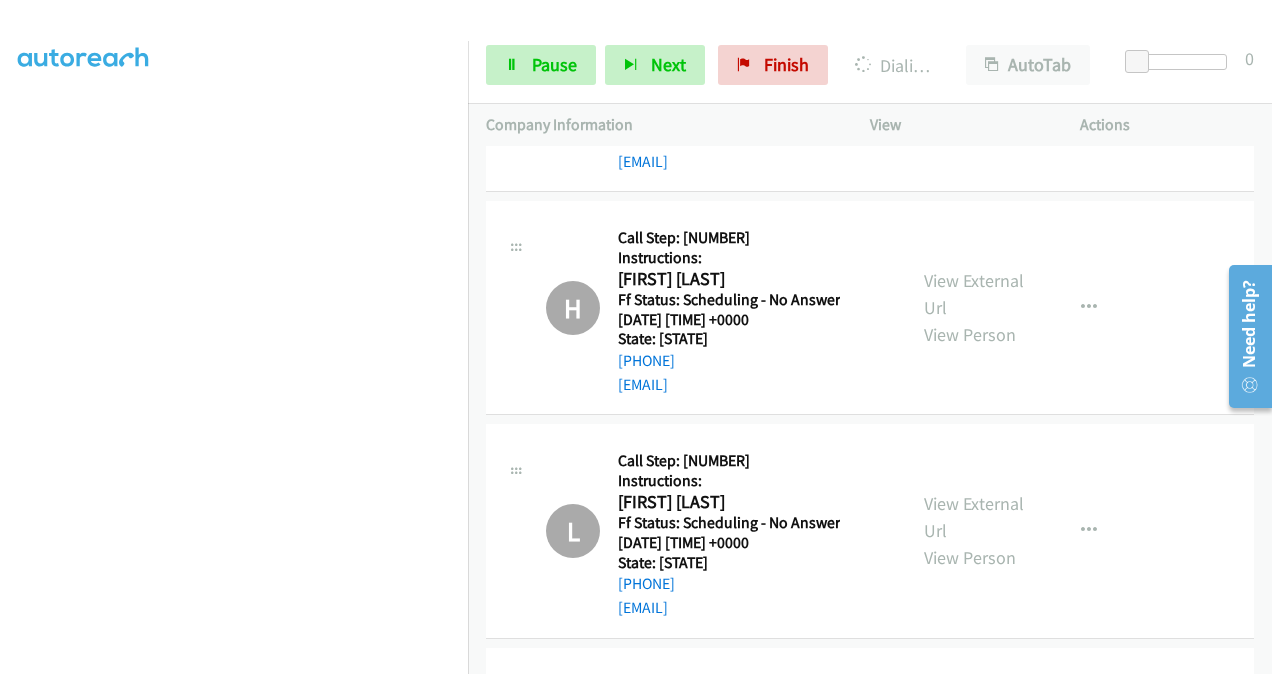 click on "View External Url" at bounding box center (974, 71) 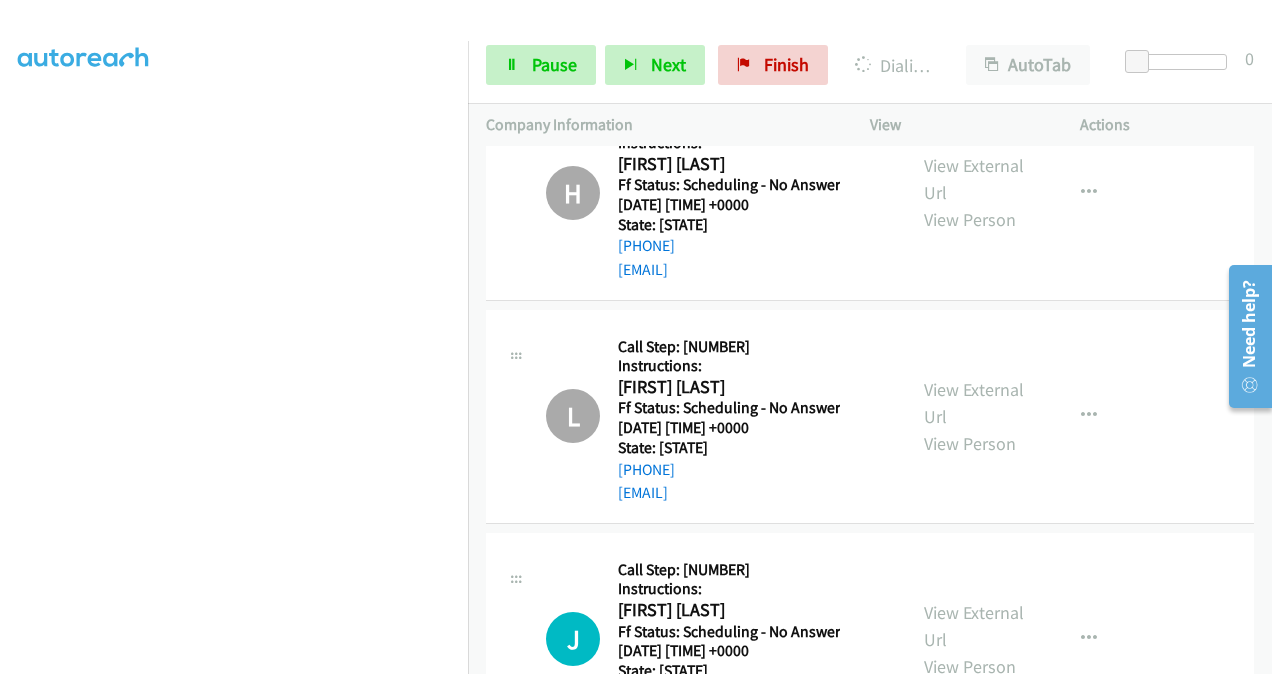 scroll, scrollTop: 5812, scrollLeft: 0, axis: vertical 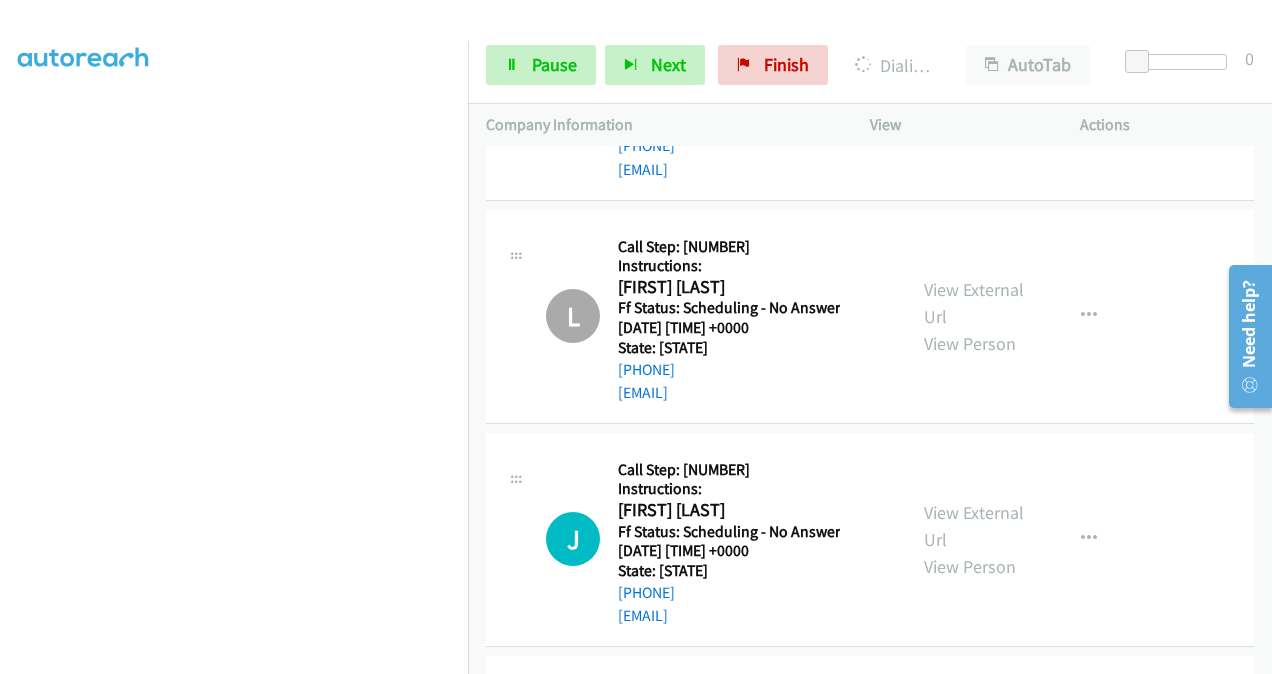 click on "View External Url" at bounding box center [974, 79] 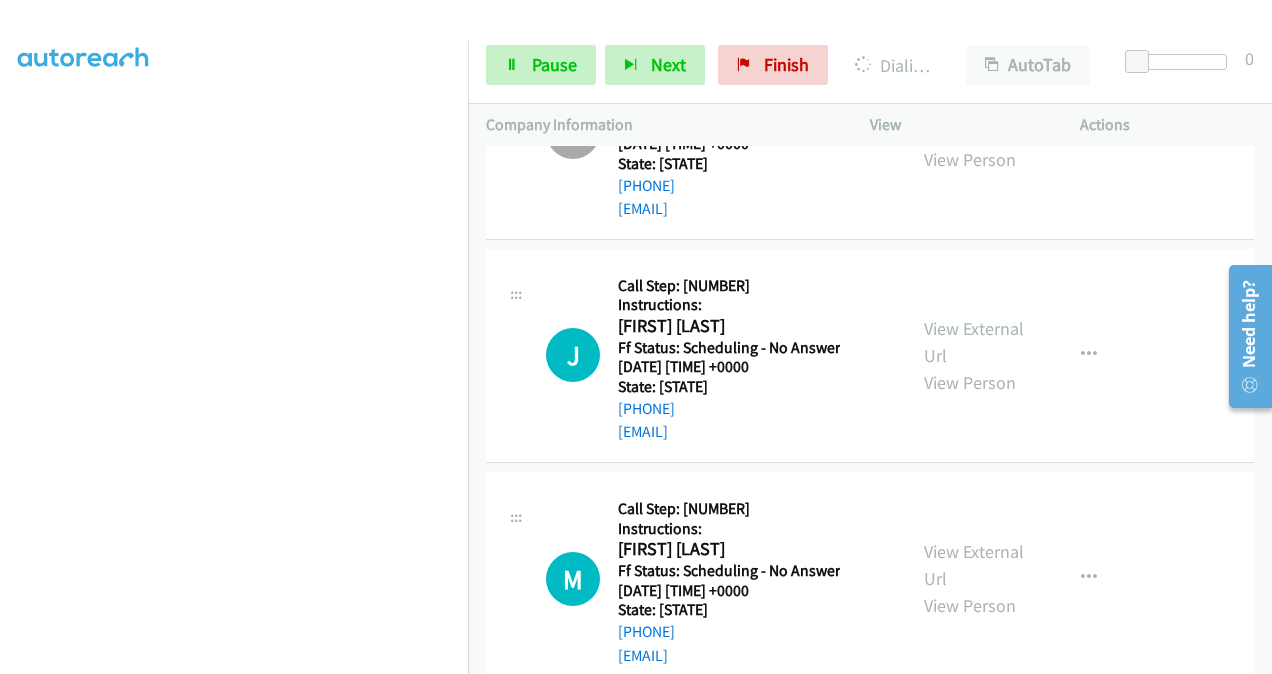 scroll, scrollTop: 6012, scrollLeft: 0, axis: vertical 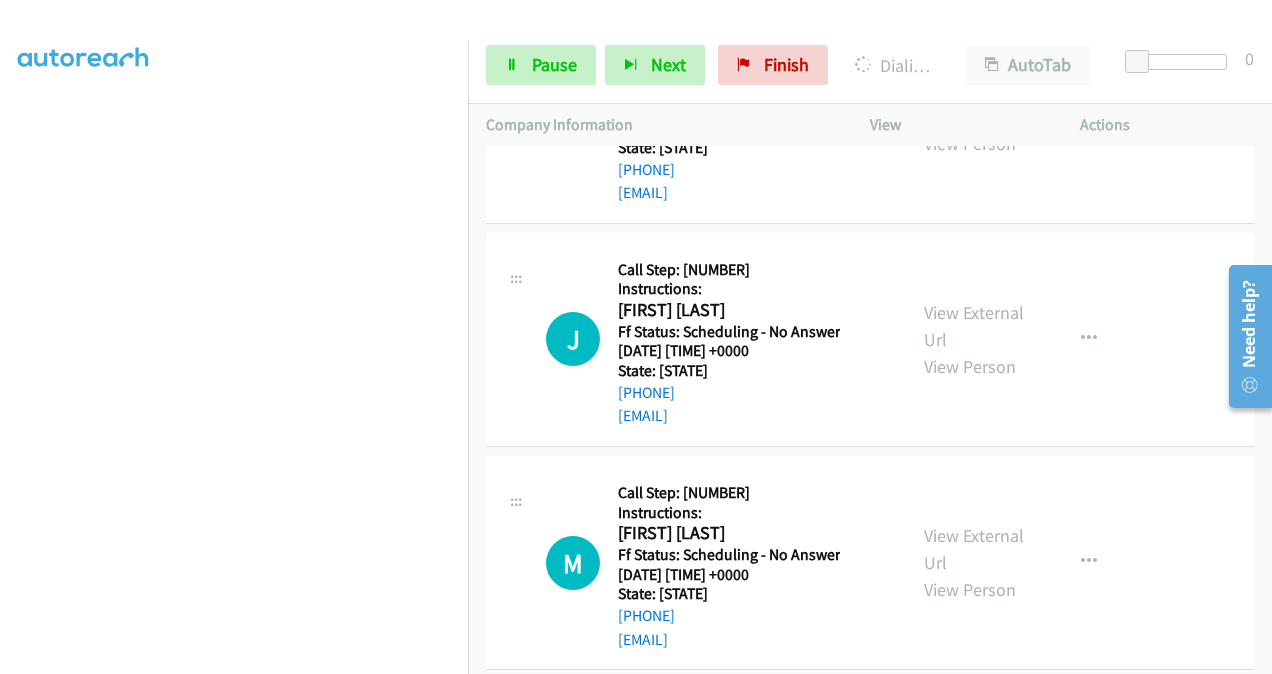 click on "View External Url" at bounding box center [974, 103] 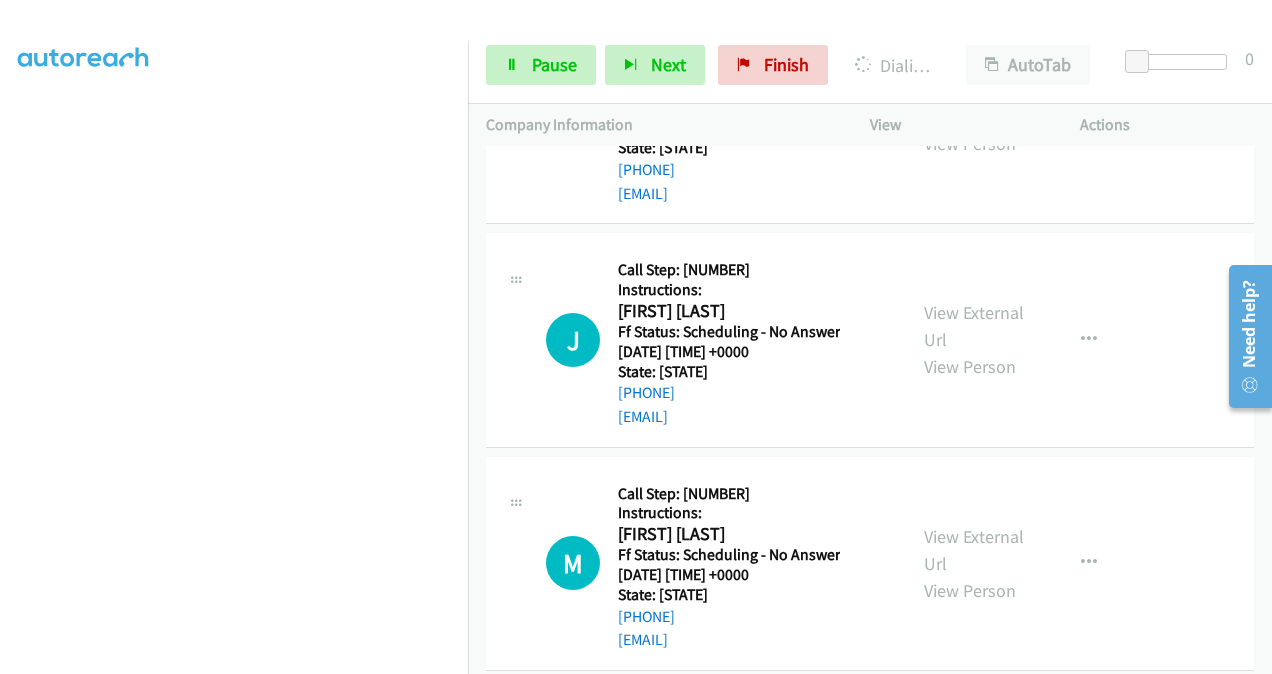 scroll, scrollTop: 6254, scrollLeft: 0, axis: vertical 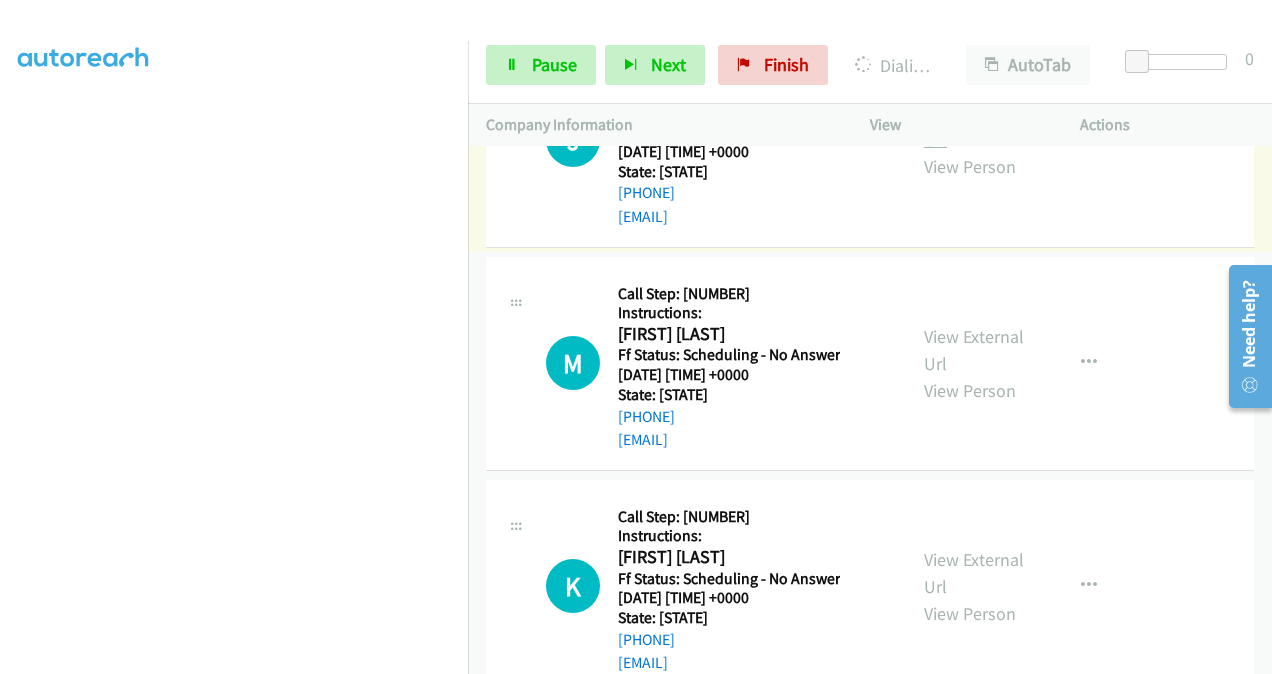 click on "View External Url" at bounding box center (974, 126) 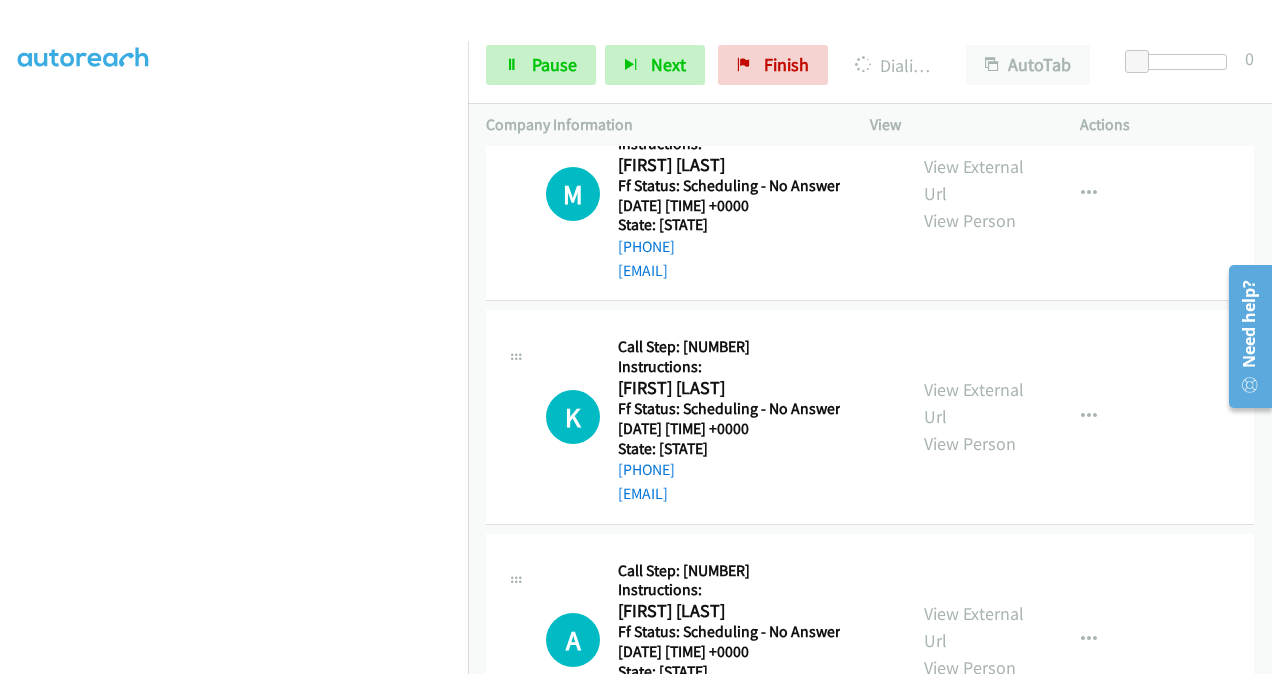 scroll, scrollTop: 6497, scrollLeft: 0, axis: vertical 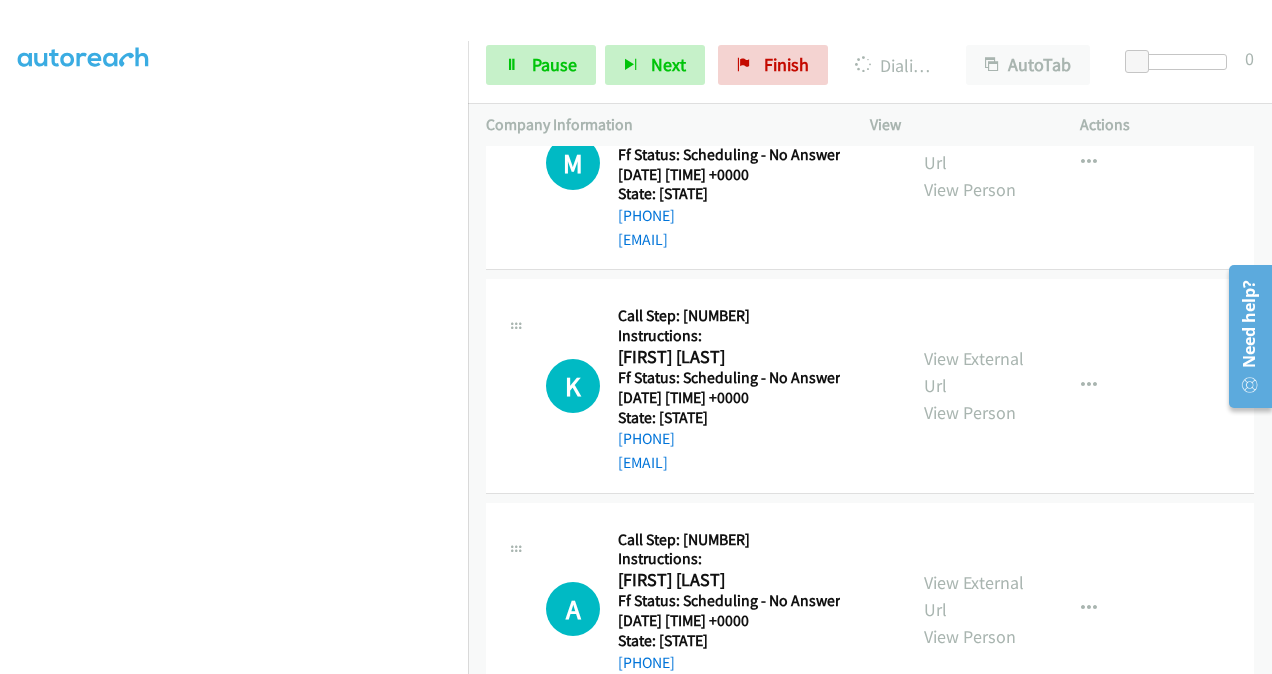 click on "View External Url" at bounding box center [974, -74] 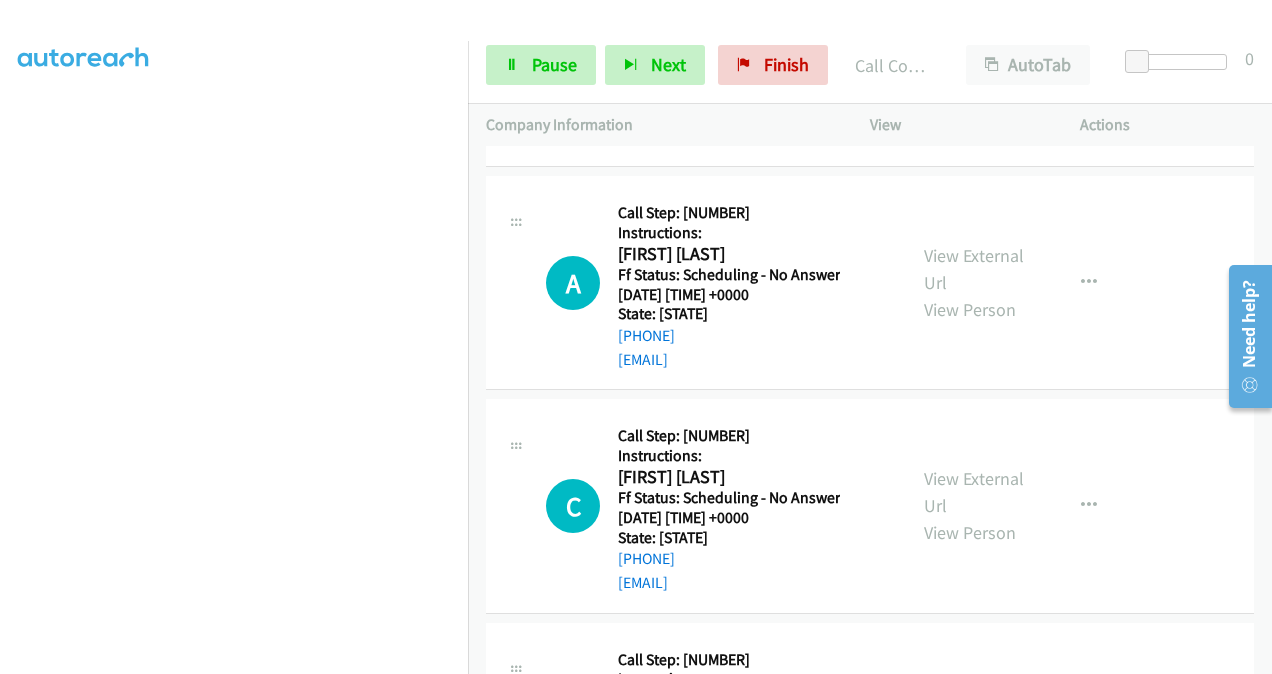 scroll, scrollTop: 6897, scrollLeft: 0, axis: vertical 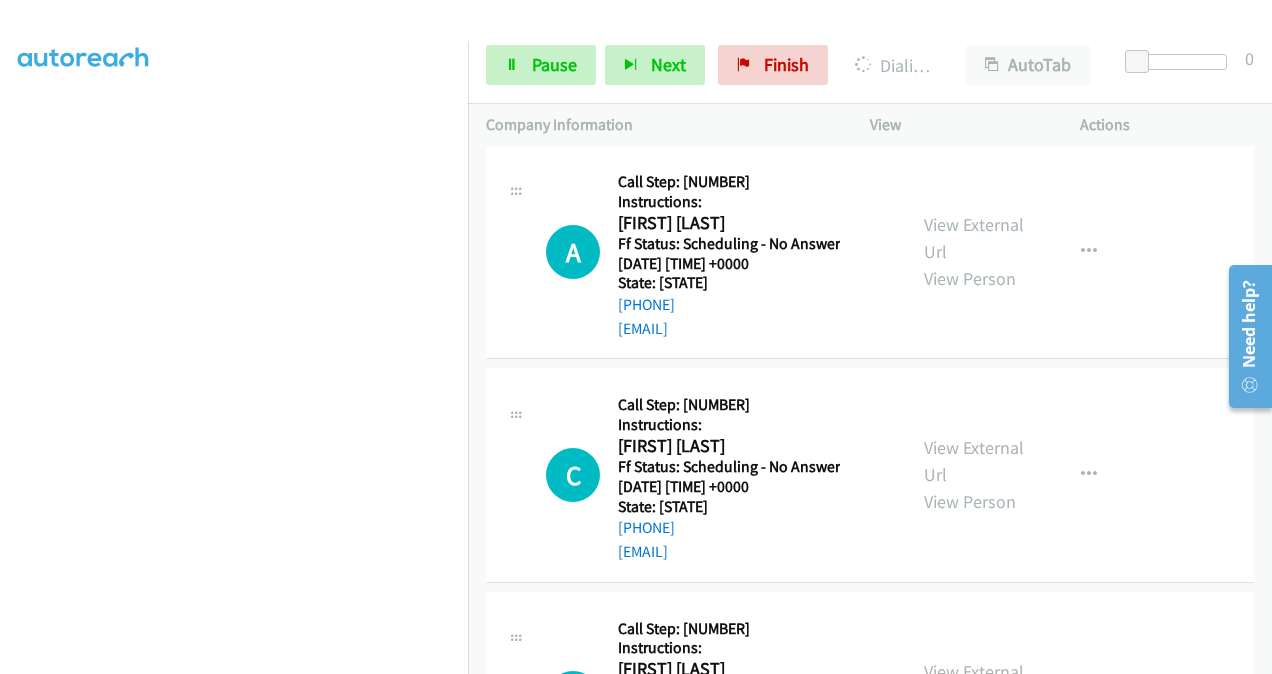 click on "View External Url" at bounding box center (974, -208) 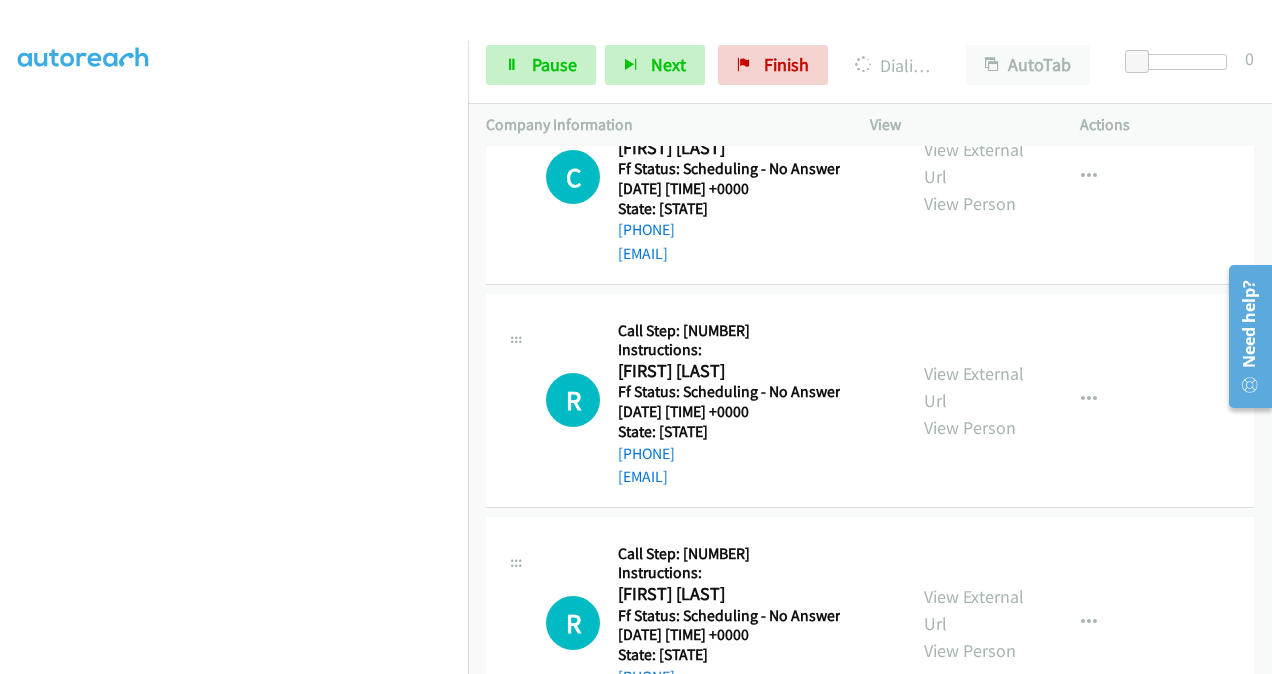 scroll, scrollTop: 7197, scrollLeft: 0, axis: vertical 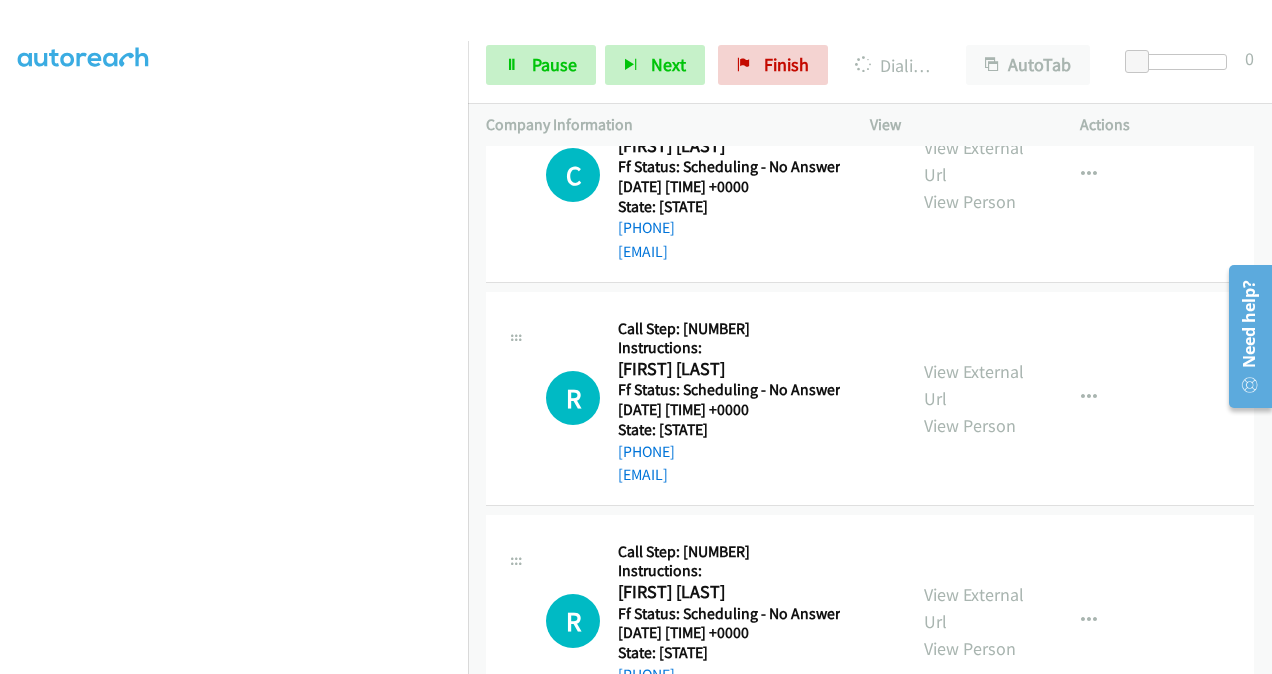click on "View External Url" at bounding box center [974, -285] 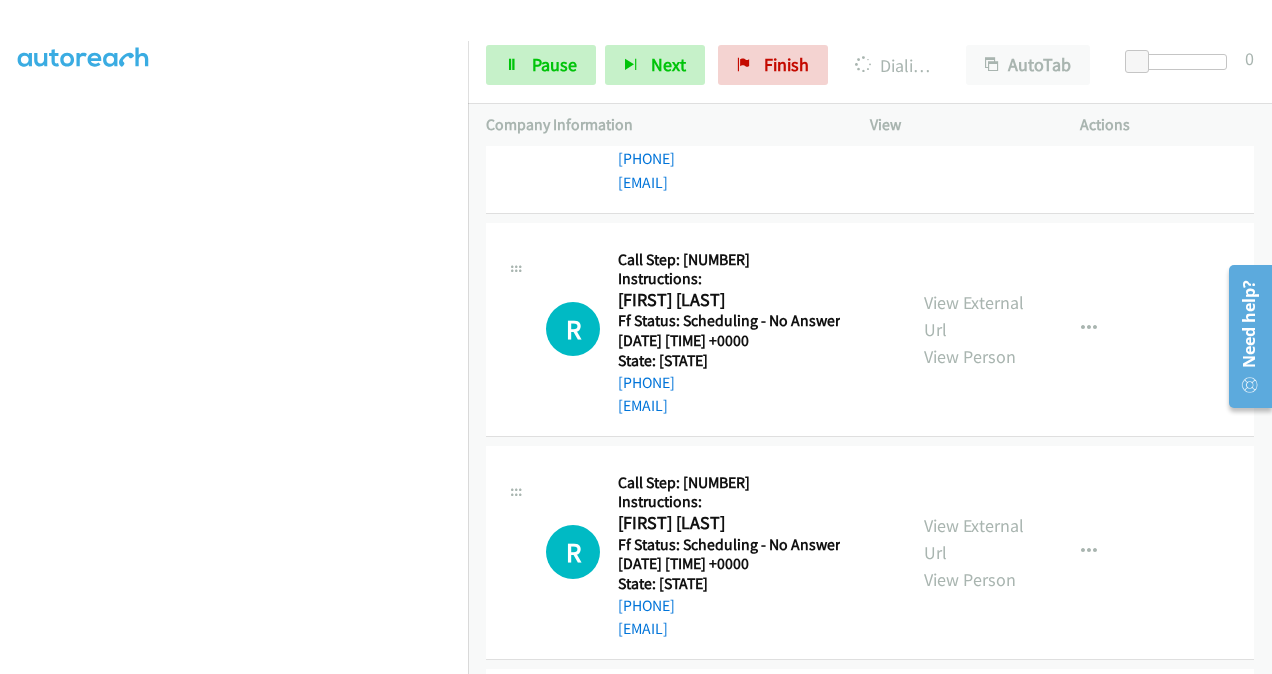 scroll, scrollTop: 7297, scrollLeft: 0, axis: vertical 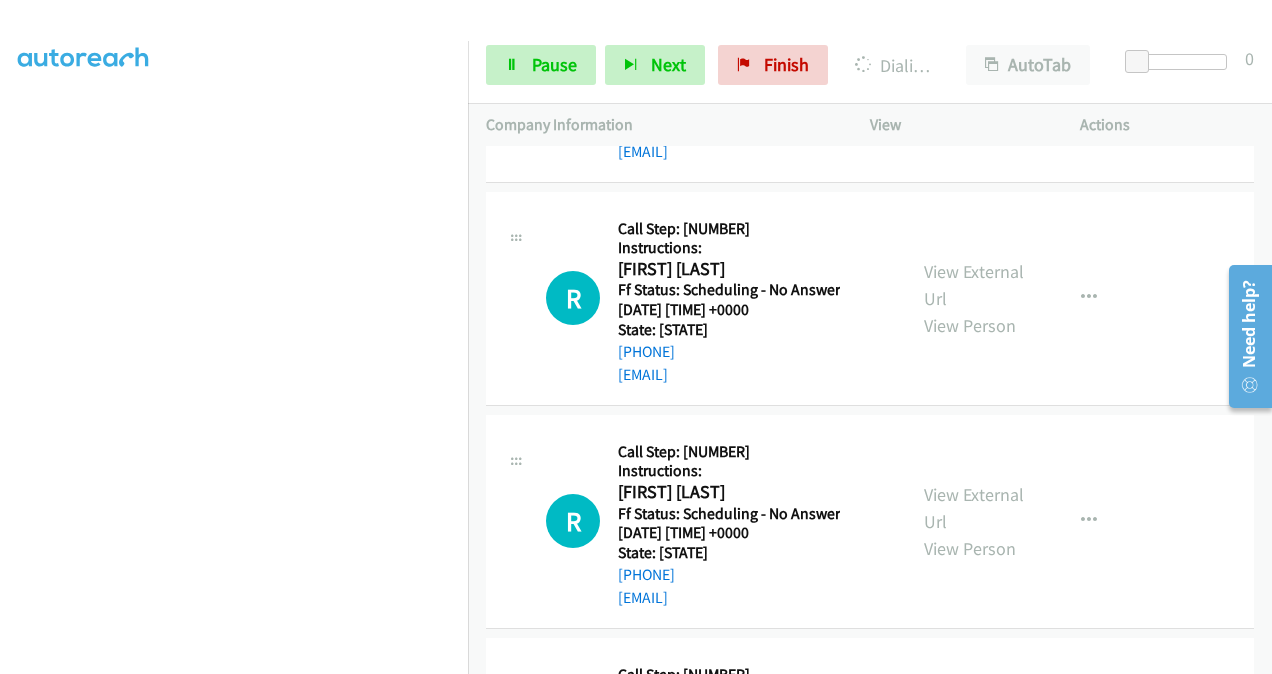 click on "View External Url" at bounding box center [974, -162] 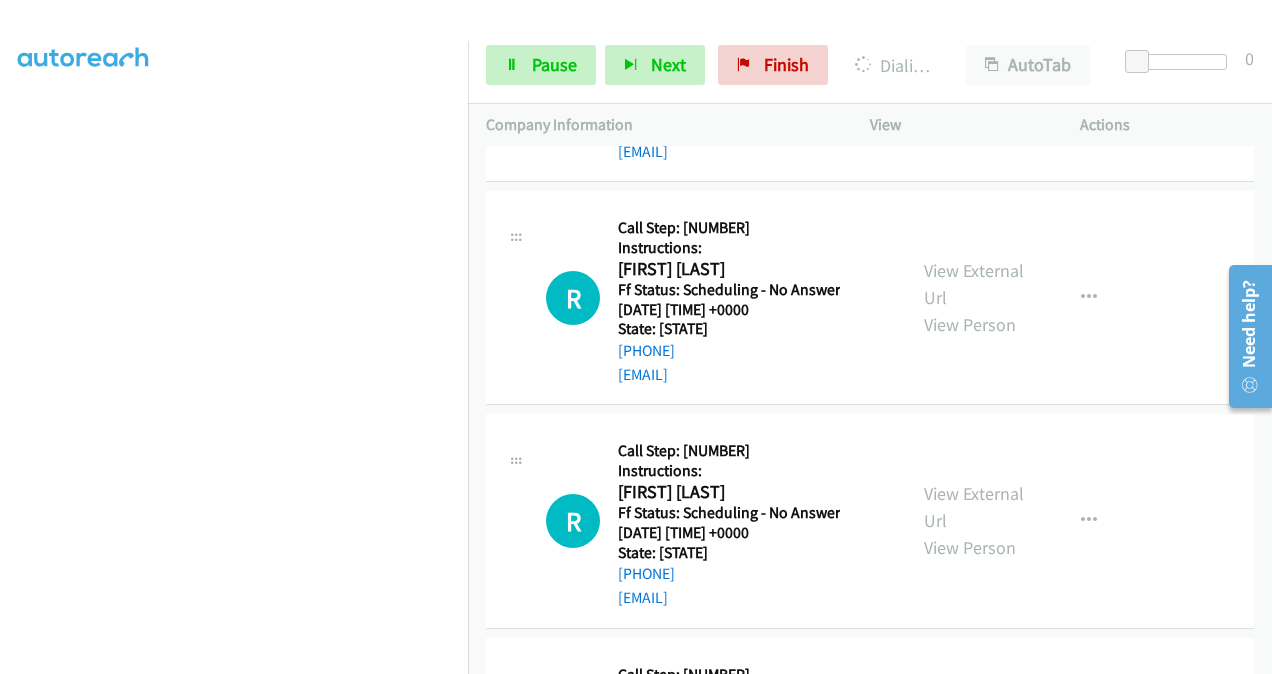 scroll, scrollTop: 7439, scrollLeft: 0, axis: vertical 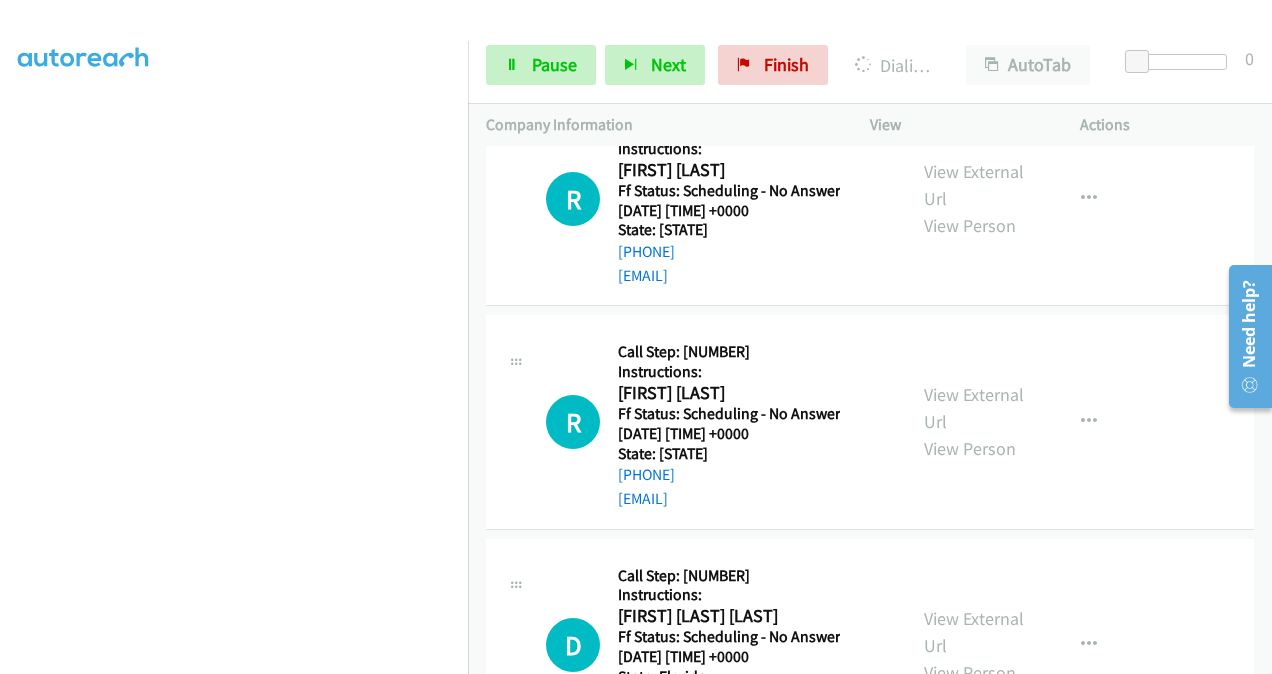 click on "View External Url" at bounding box center (974, -38) 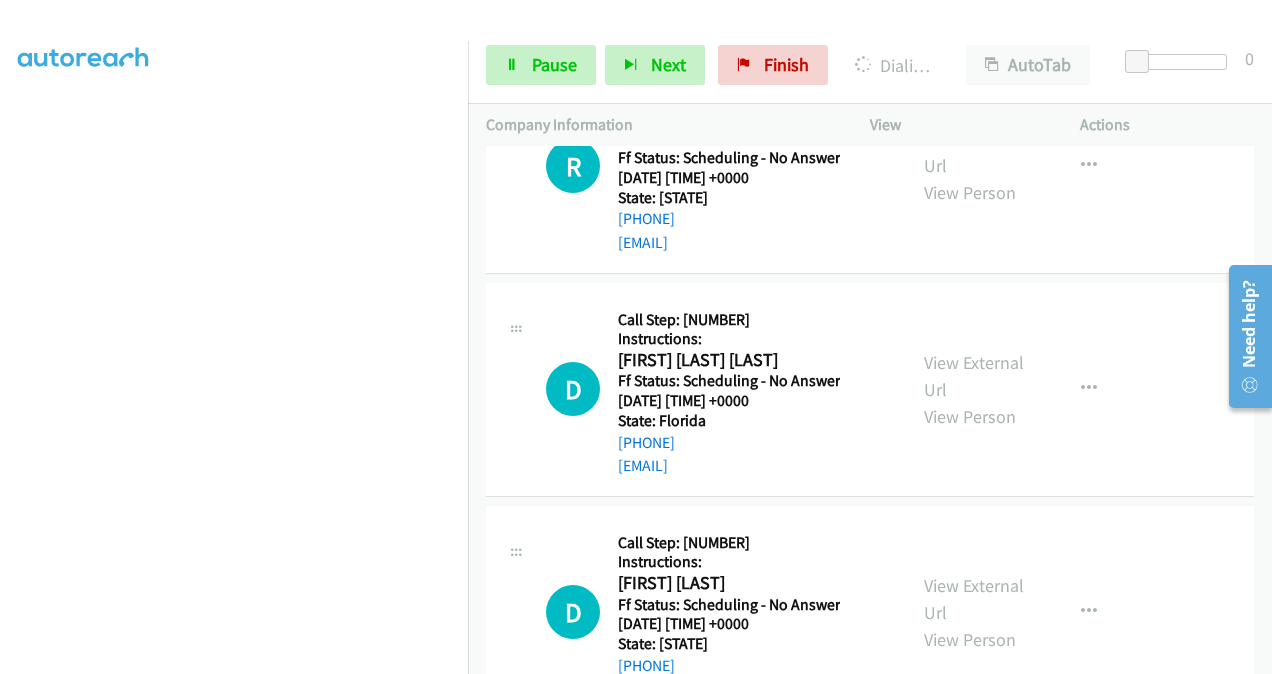 scroll, scrollTop: 7739, scrollLeft: 0, axis: vertical 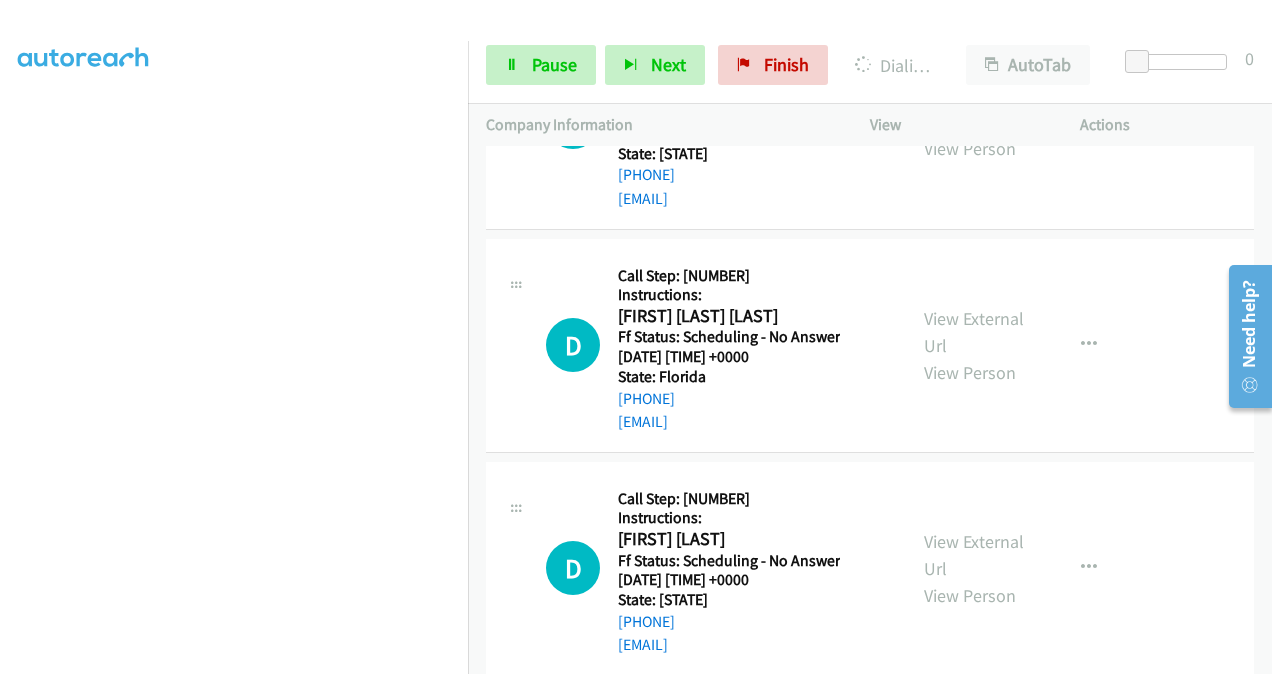 click on "View External Url" at bounding box center [974, -115] 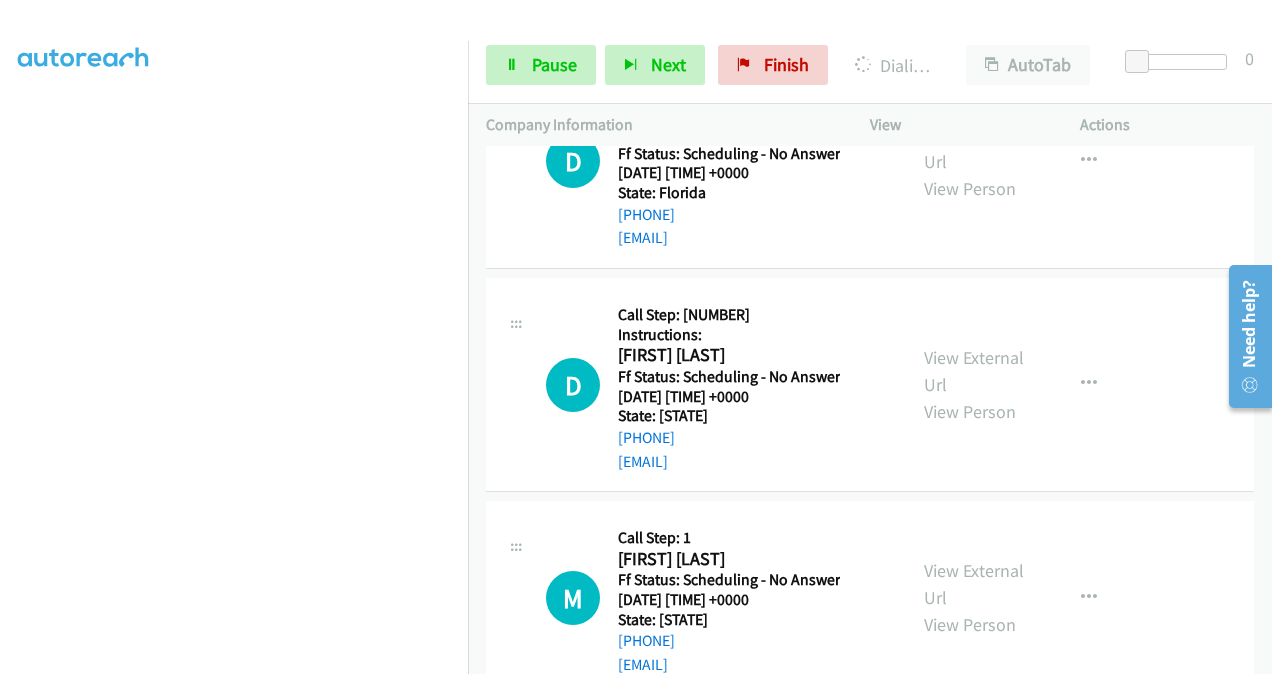 scroll, scrollTop: 8039, scrollLeft: 0, axis: vertical 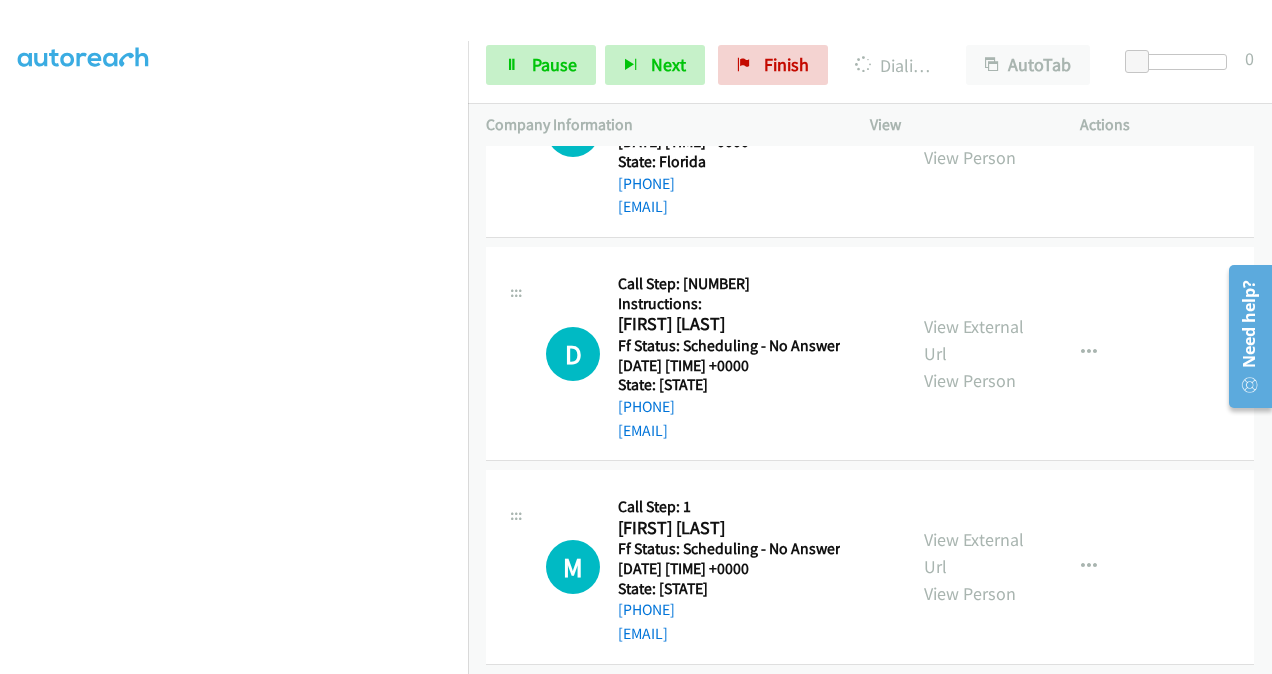 click on "View External Url" at bounding box center [974, -106] 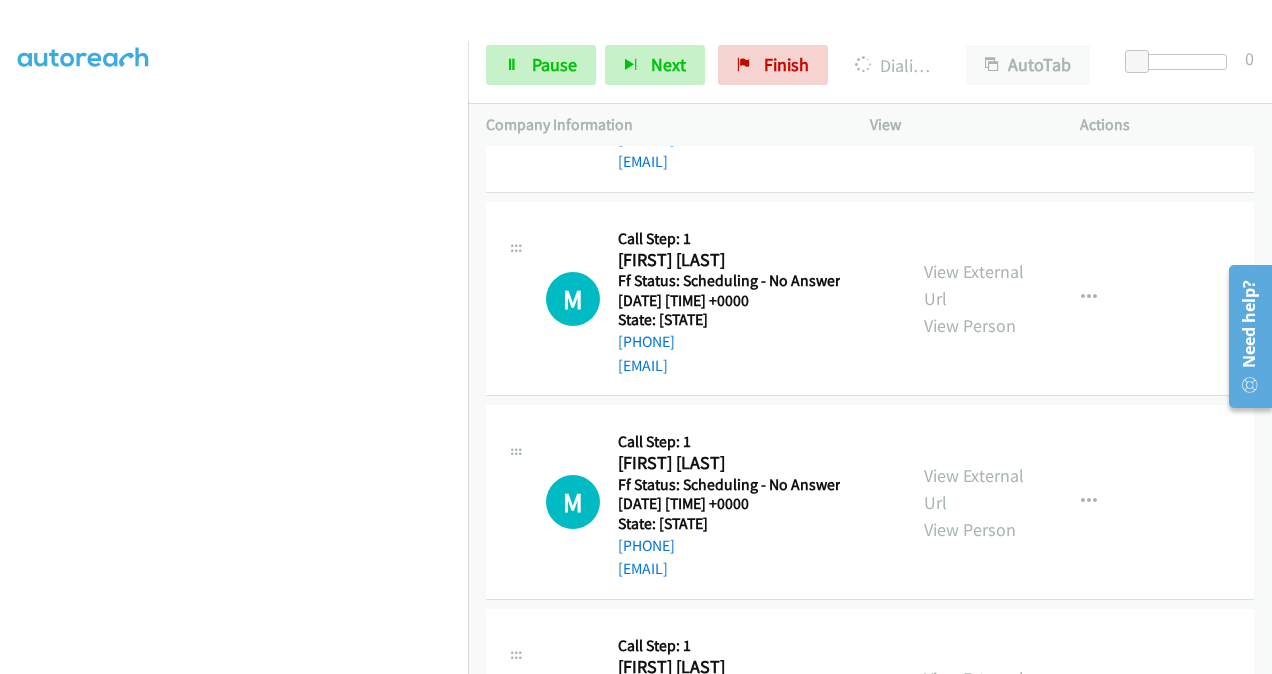 scroll, scrollTop: 8382, scrollLeft: 0, axis: vertical 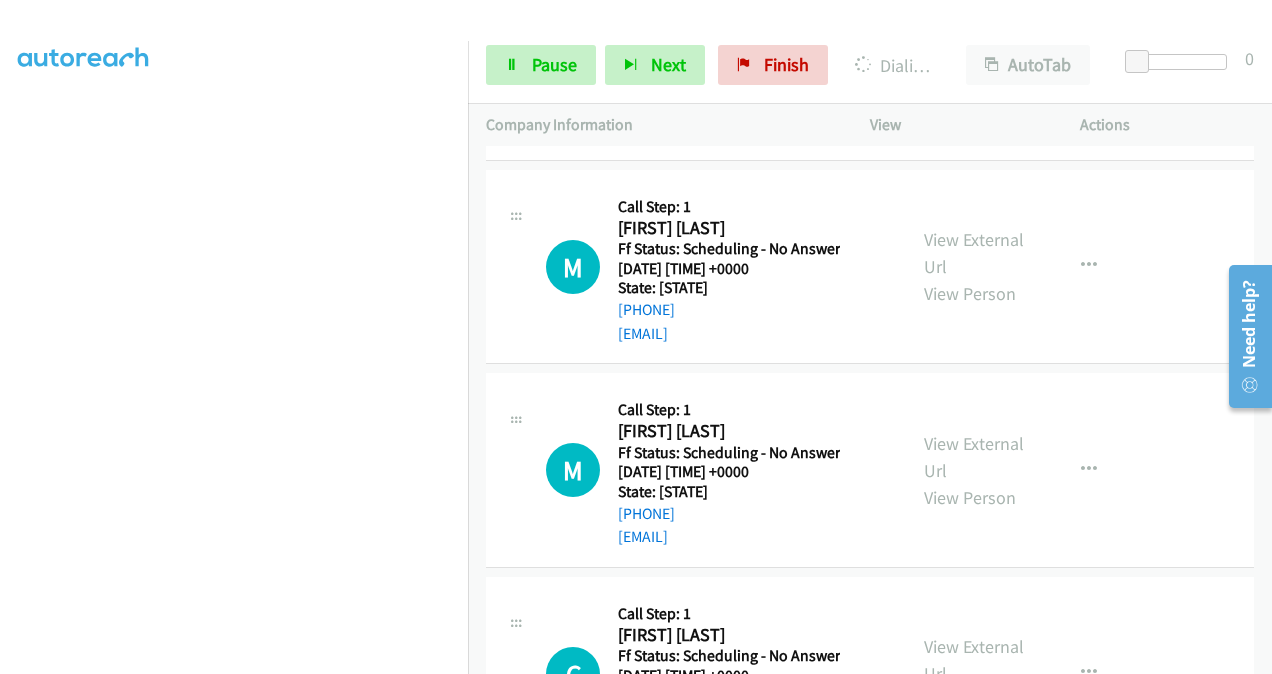 click on "View External Url" at bounding box center (974, -183) 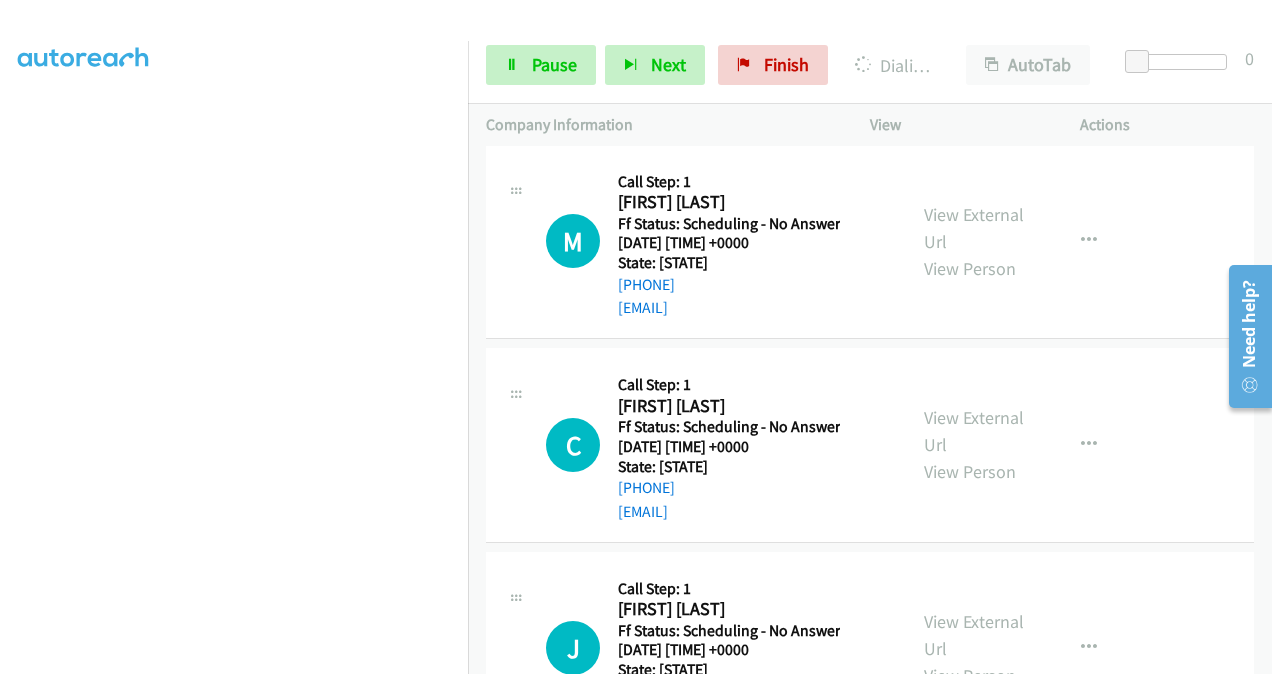 scroll, scrollTop: 8782, scrollLeft: 0, axis: vertical 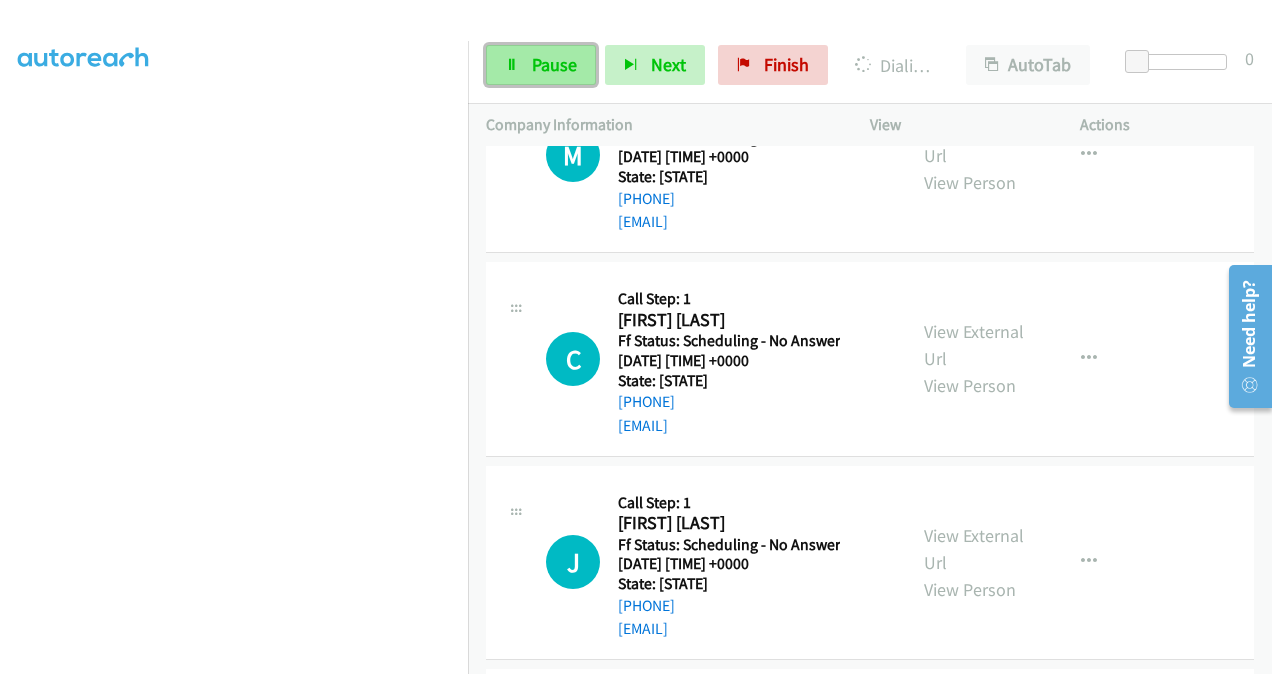 click on "Pause" at bounding box center (554, 64) 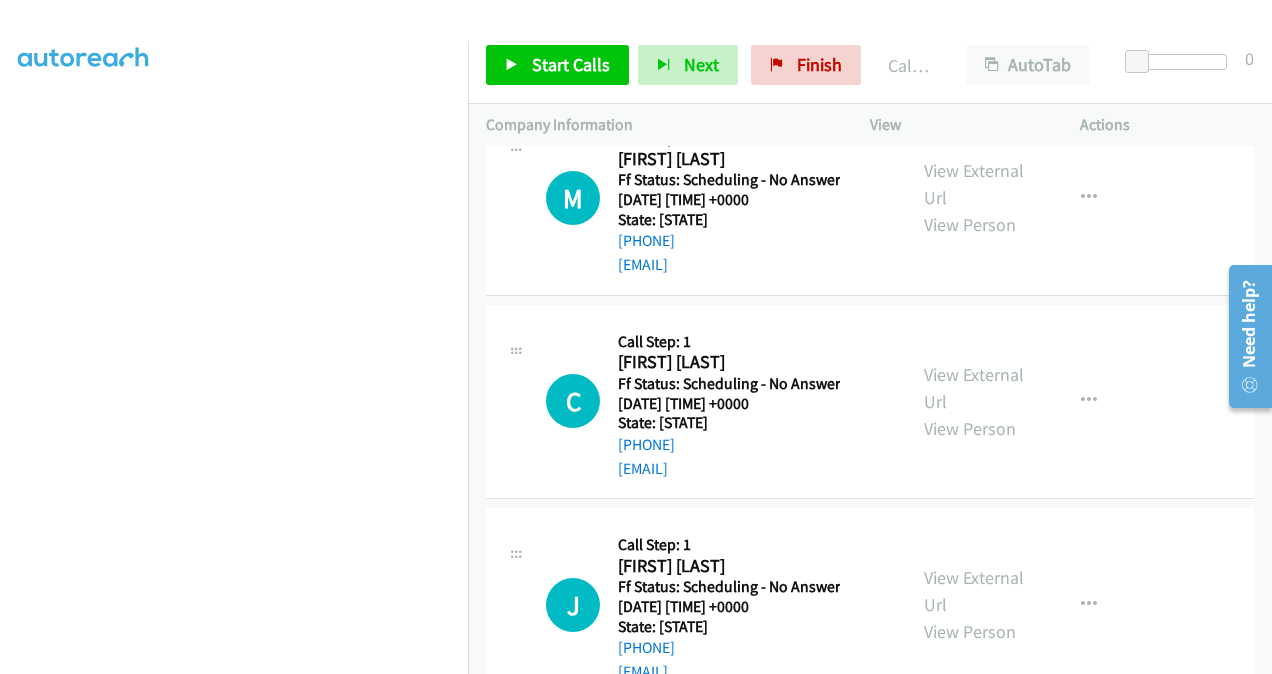 scroll, scrollTop: 8803, scrollLeft: 0, axis: vertical 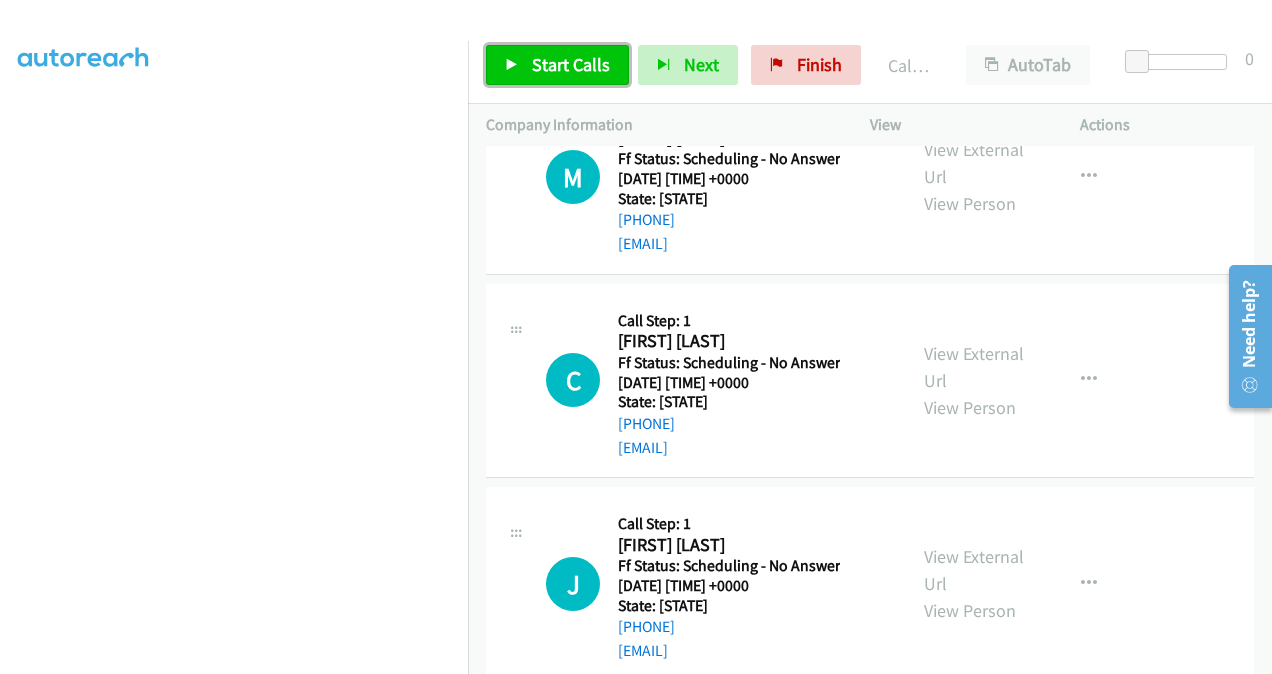 click on "Start Calls" at bounding box center (557, 65) 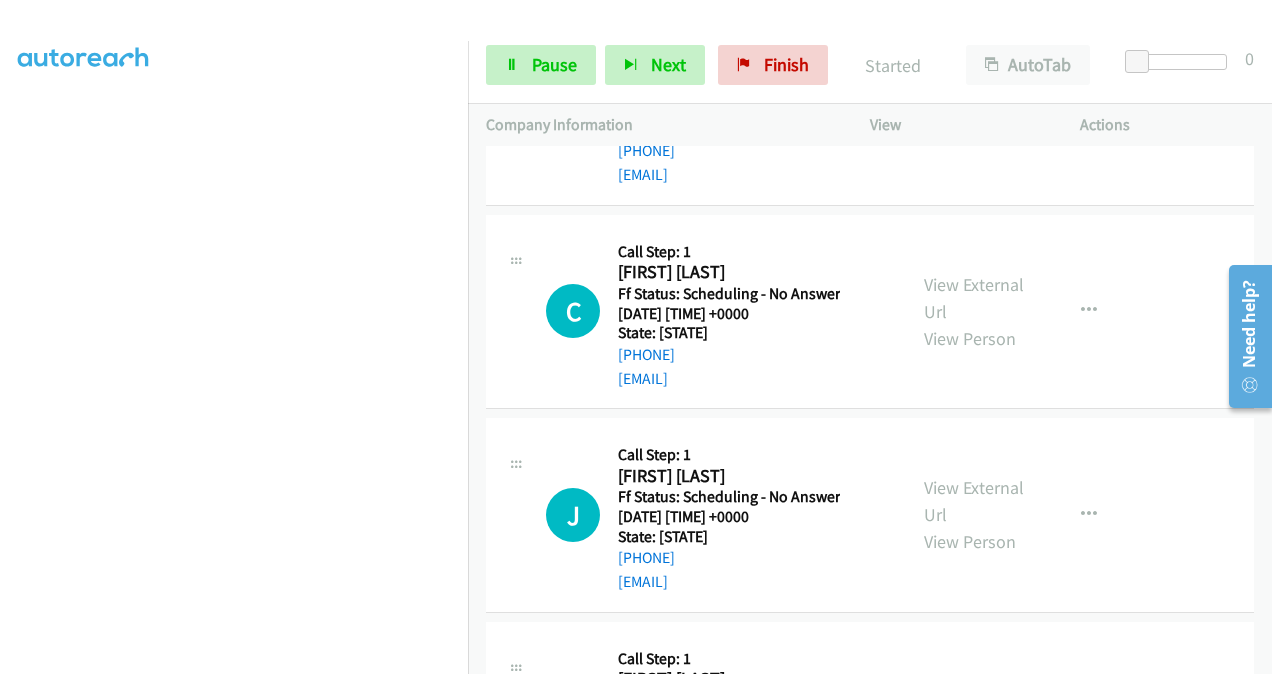 scroll, scrollTop: 8903, scrollLeft: 0, axis: vertical 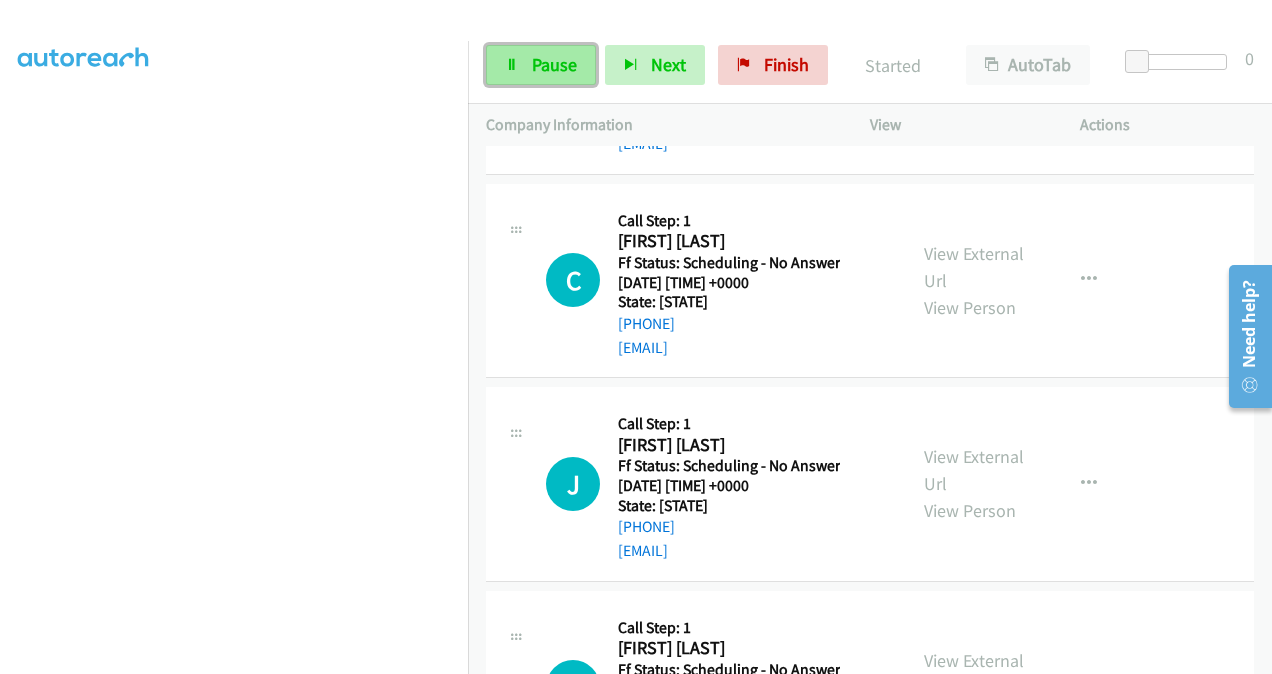 click on "Pause" at bounding box center (554, 64) 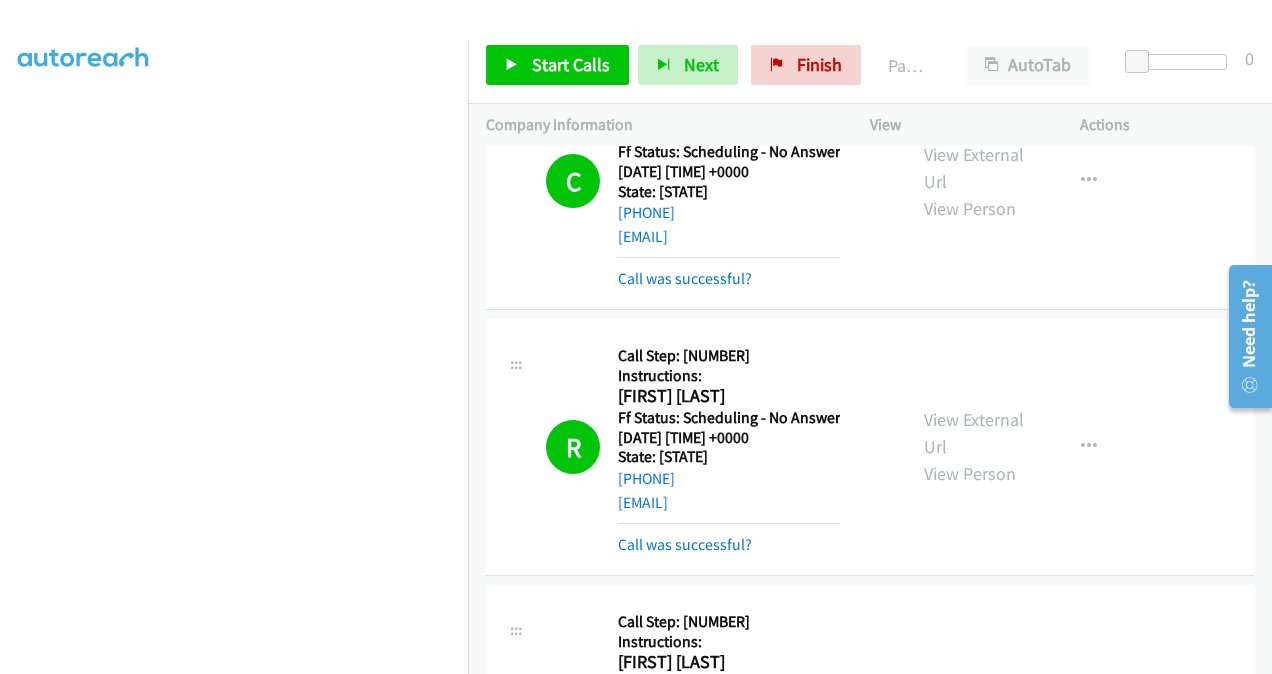 scroll, scrollTop: 7203, scrollLeft: 0, axis: vertical 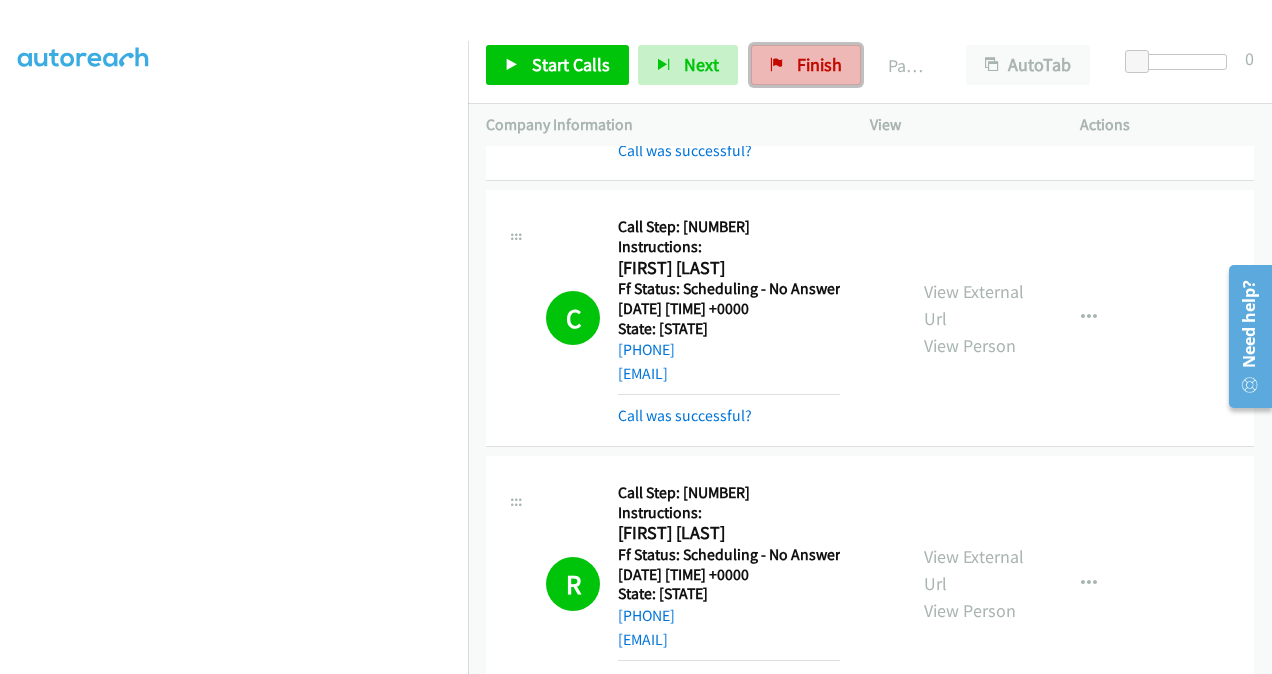 click on "Finish" at bounding box center [819, 64] 